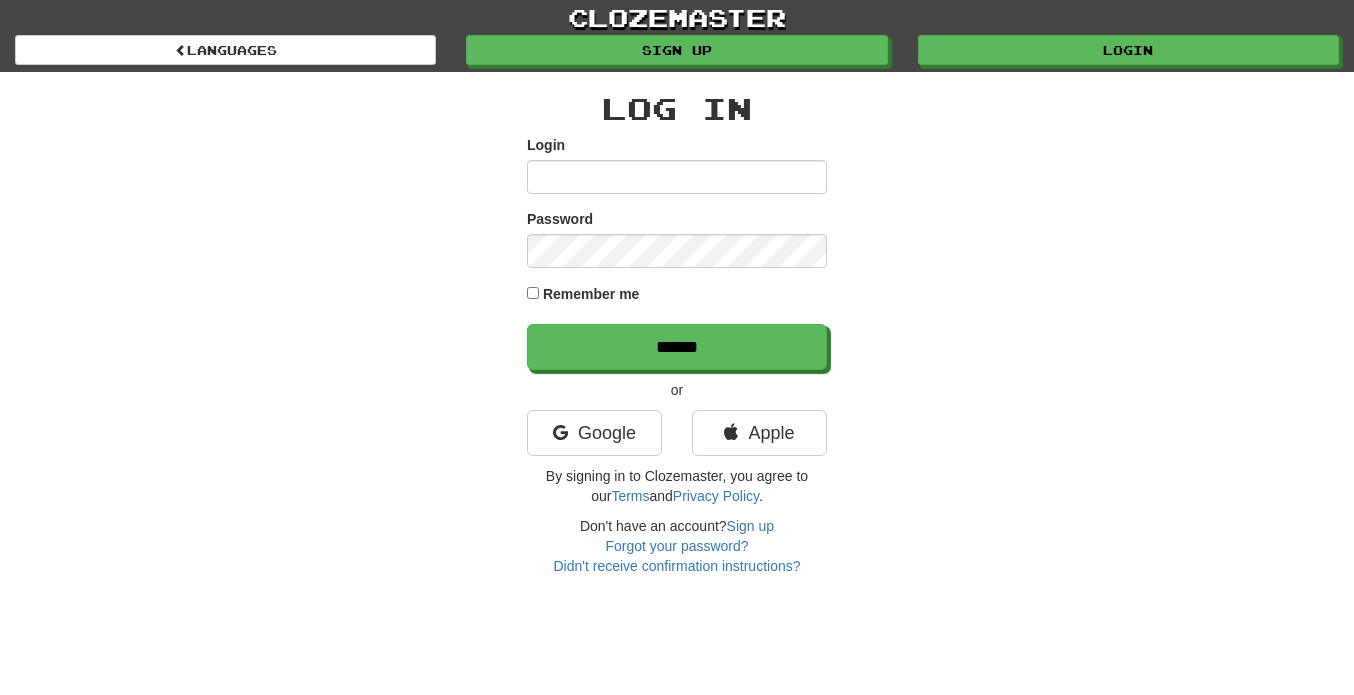 scroll, scrollTop: 0, scrollLeft: 0, axis: both 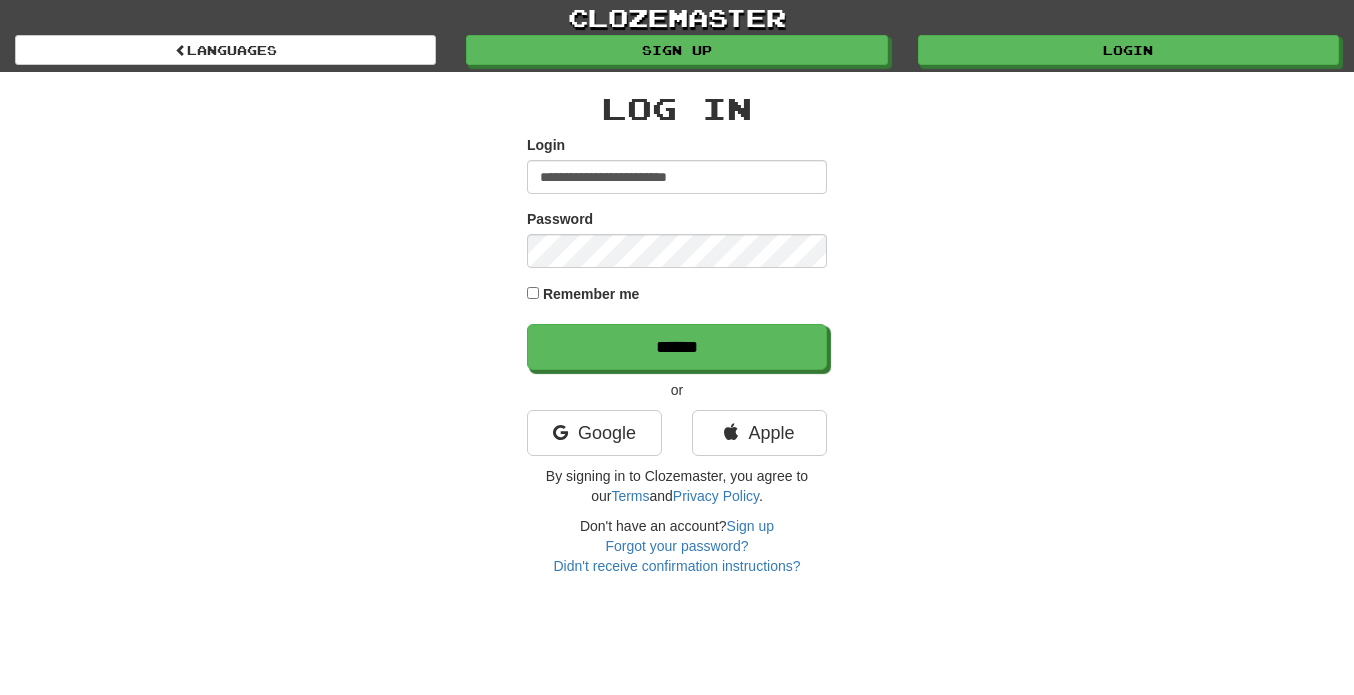 type on "**********" 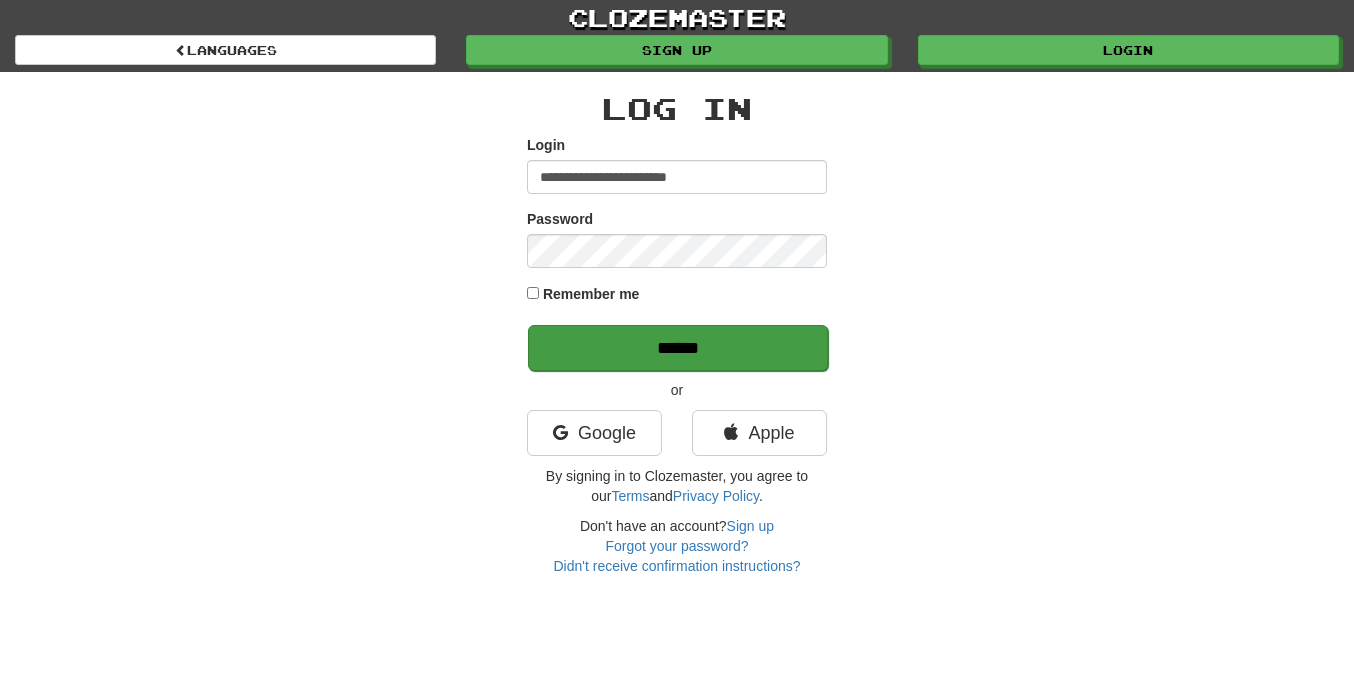 click on "******" at bounding box center (678, 348) 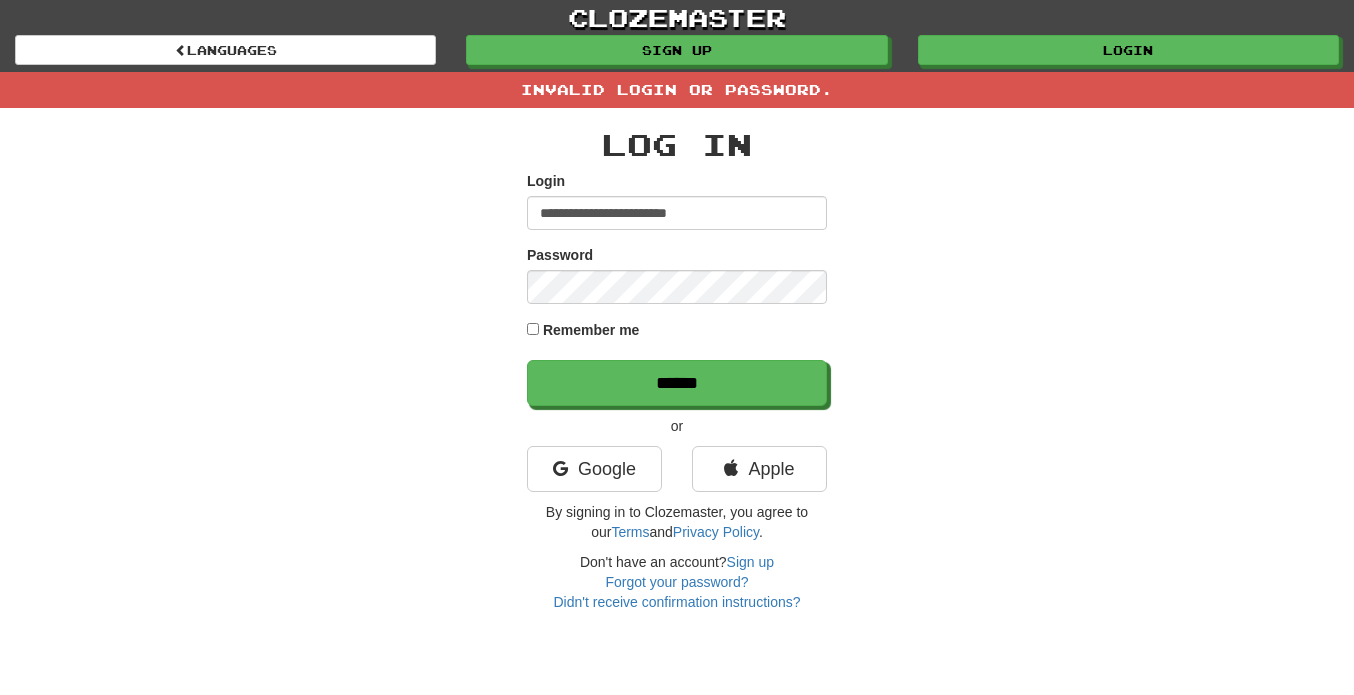 scroll, scrollTop: 0, scrollLeft: 0, axis: both 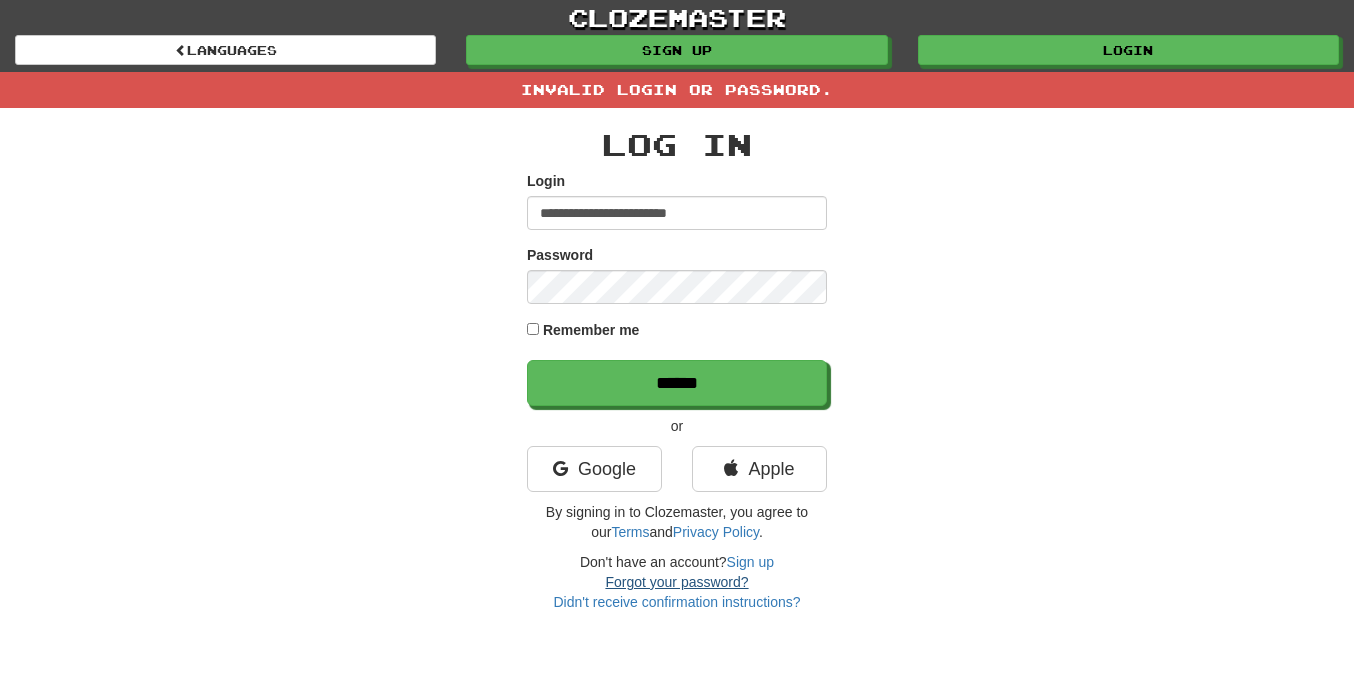 click on "Forgot your password?" at bounding box center [676, 582] 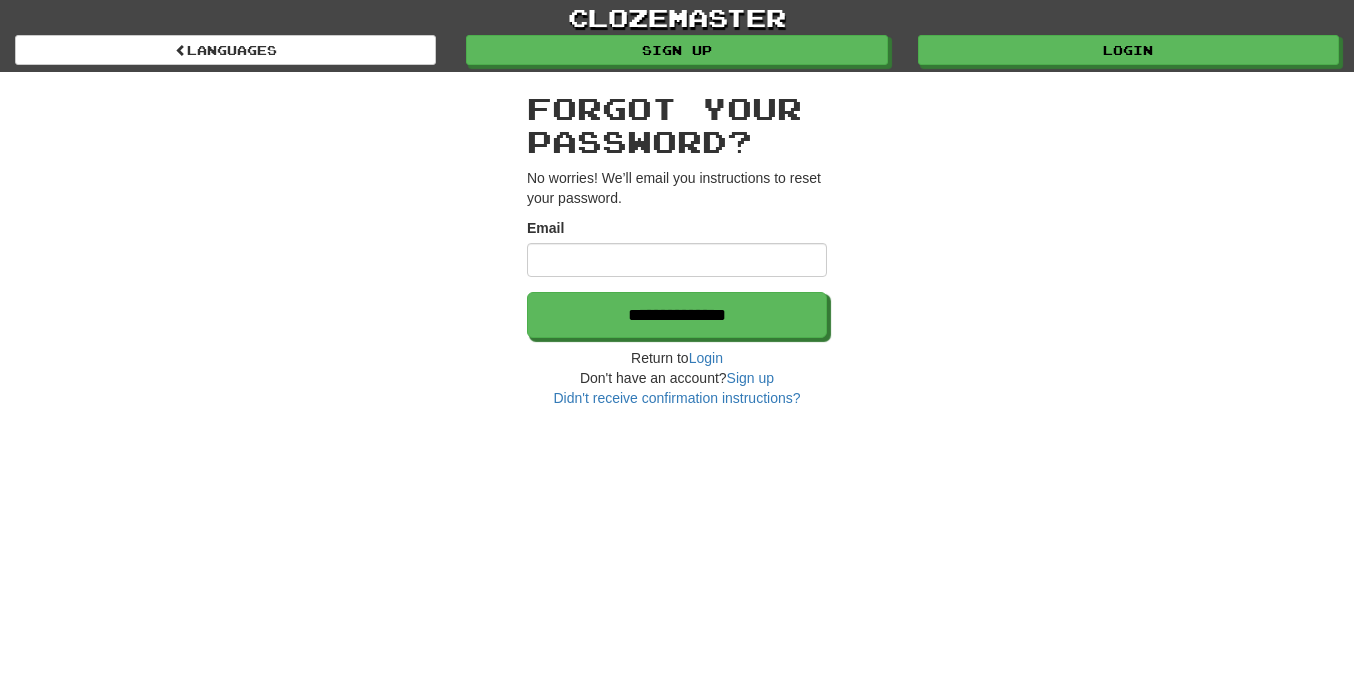 scroll, scrollTop: 0, scrollLeft: 0, axis: both 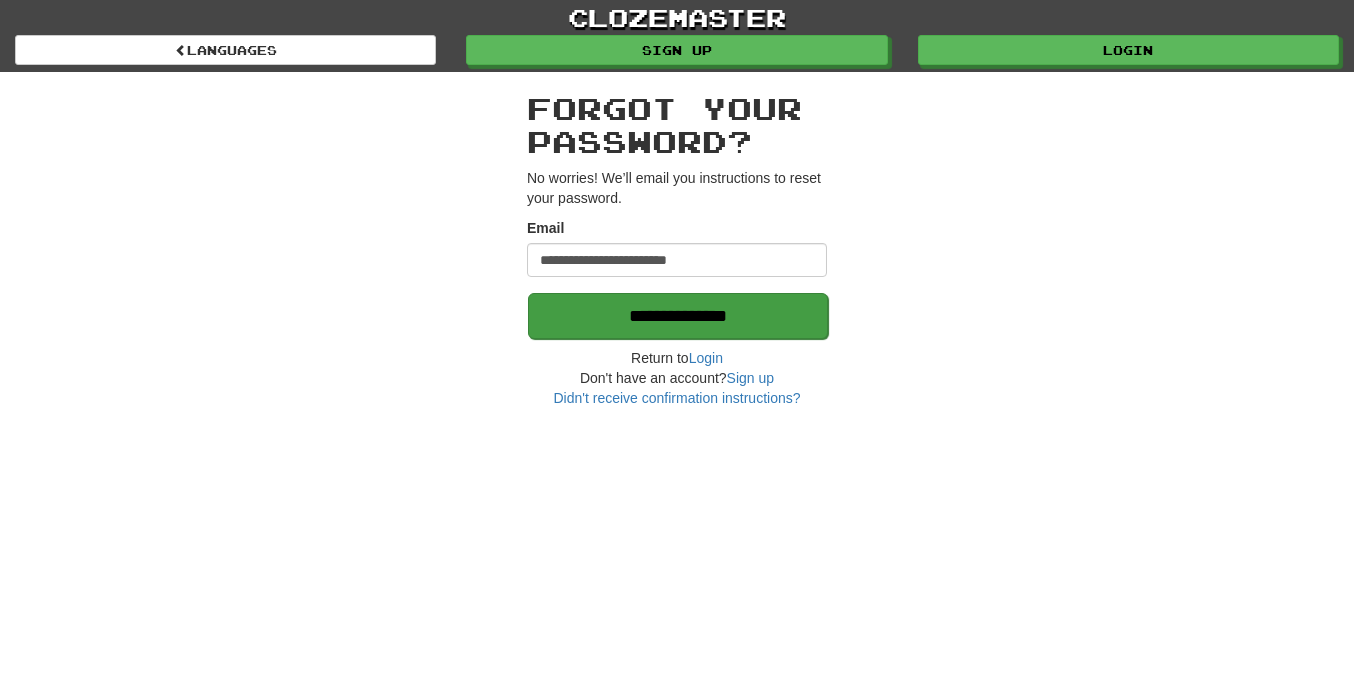 type on "**********" 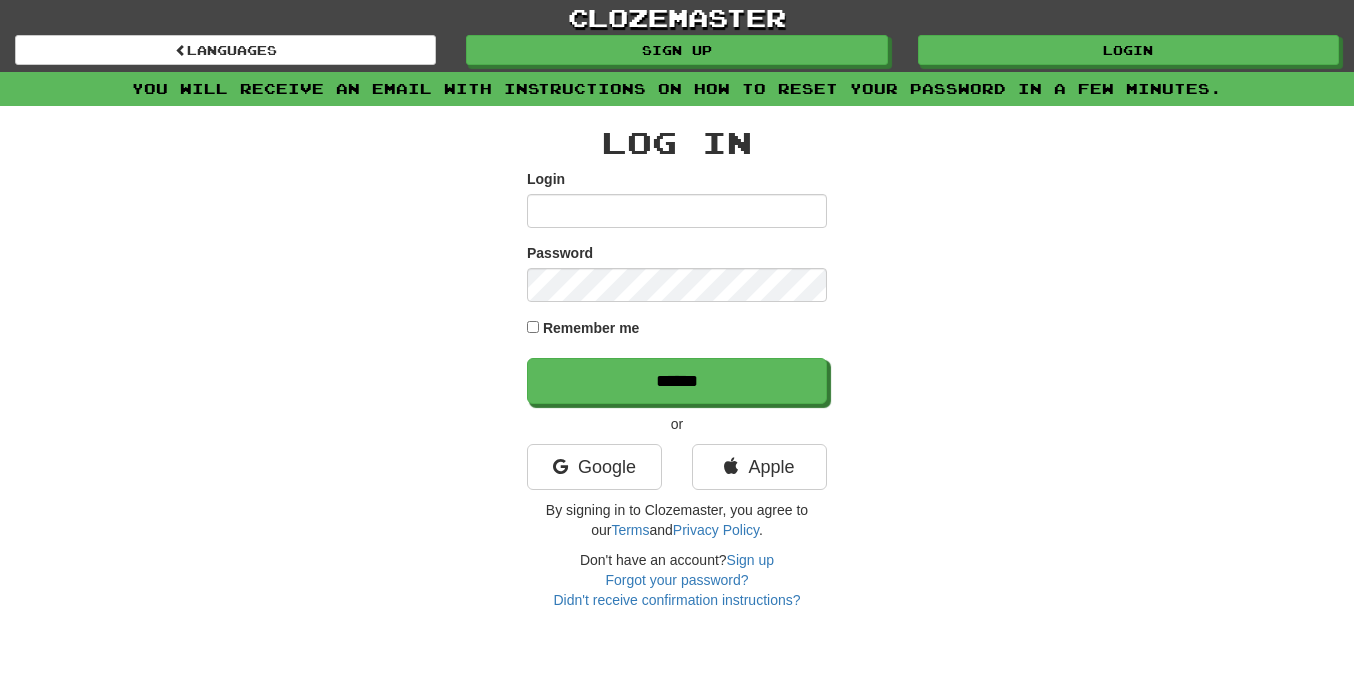 scroll, scrollTop: 0, scrollLeft: 0, axis: both 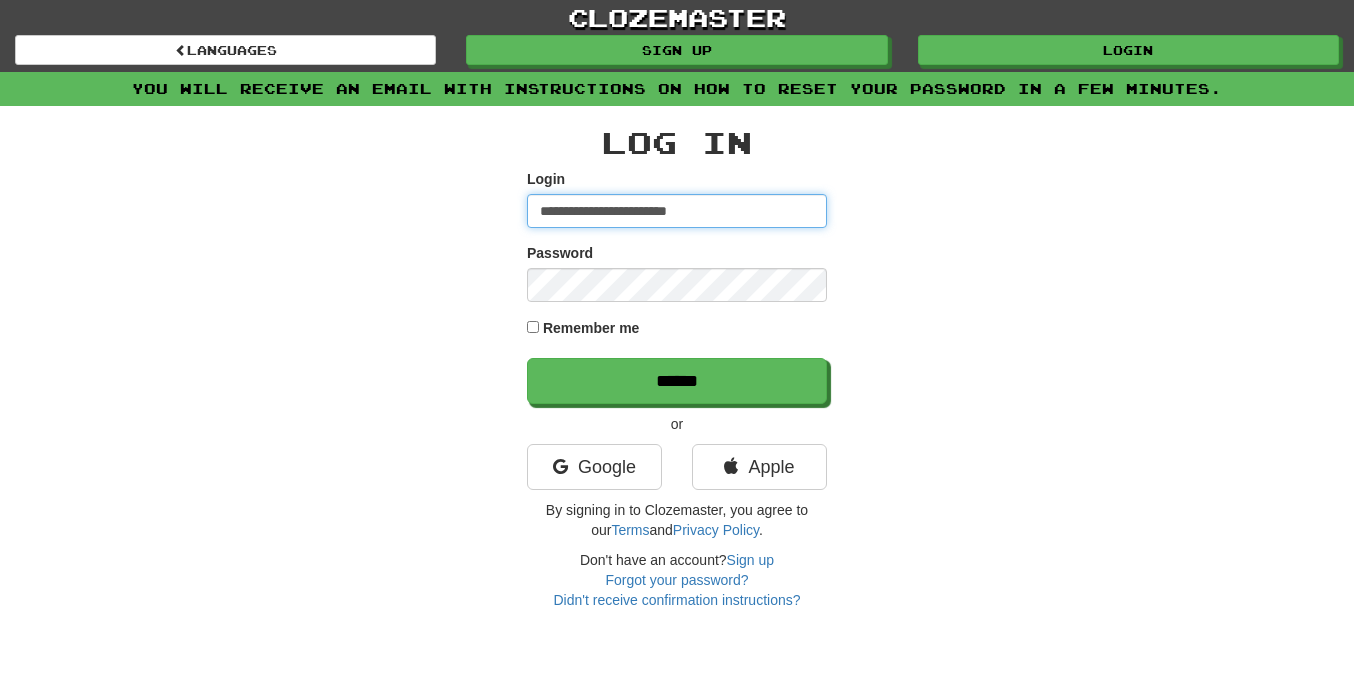 type on "**********" 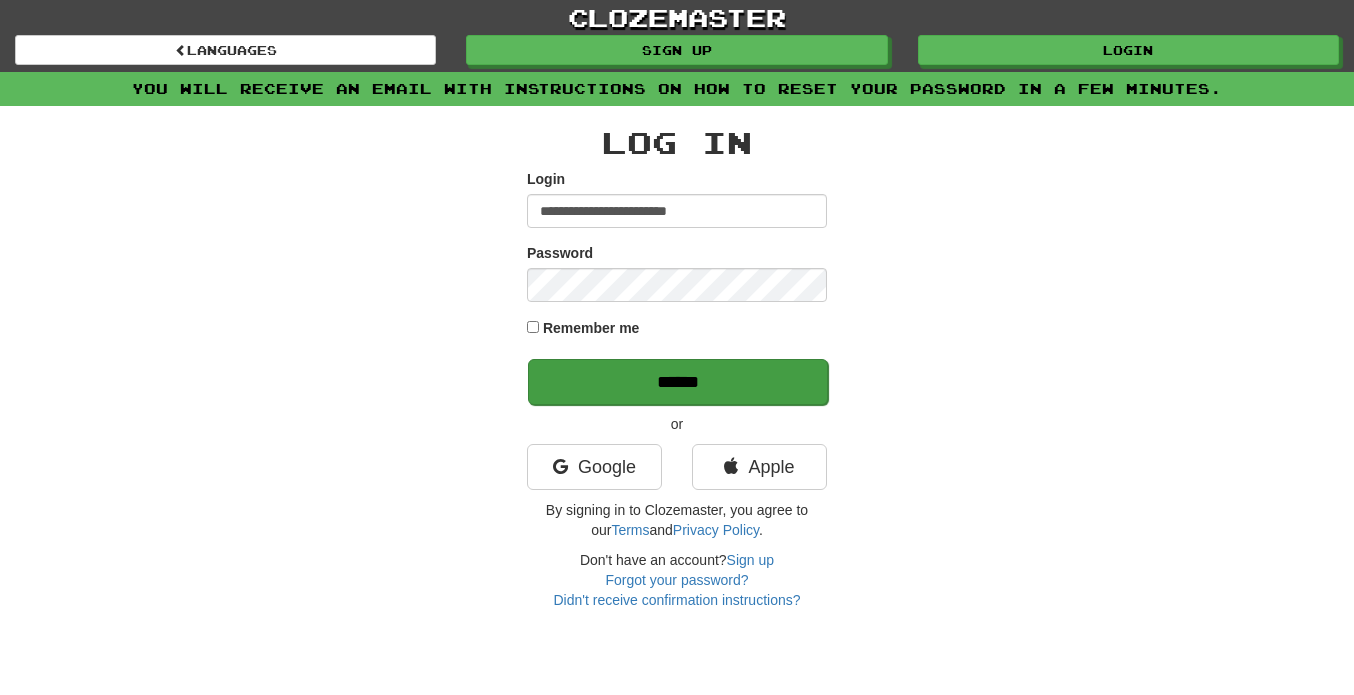 click on "******" at bounding box center (678, 382) 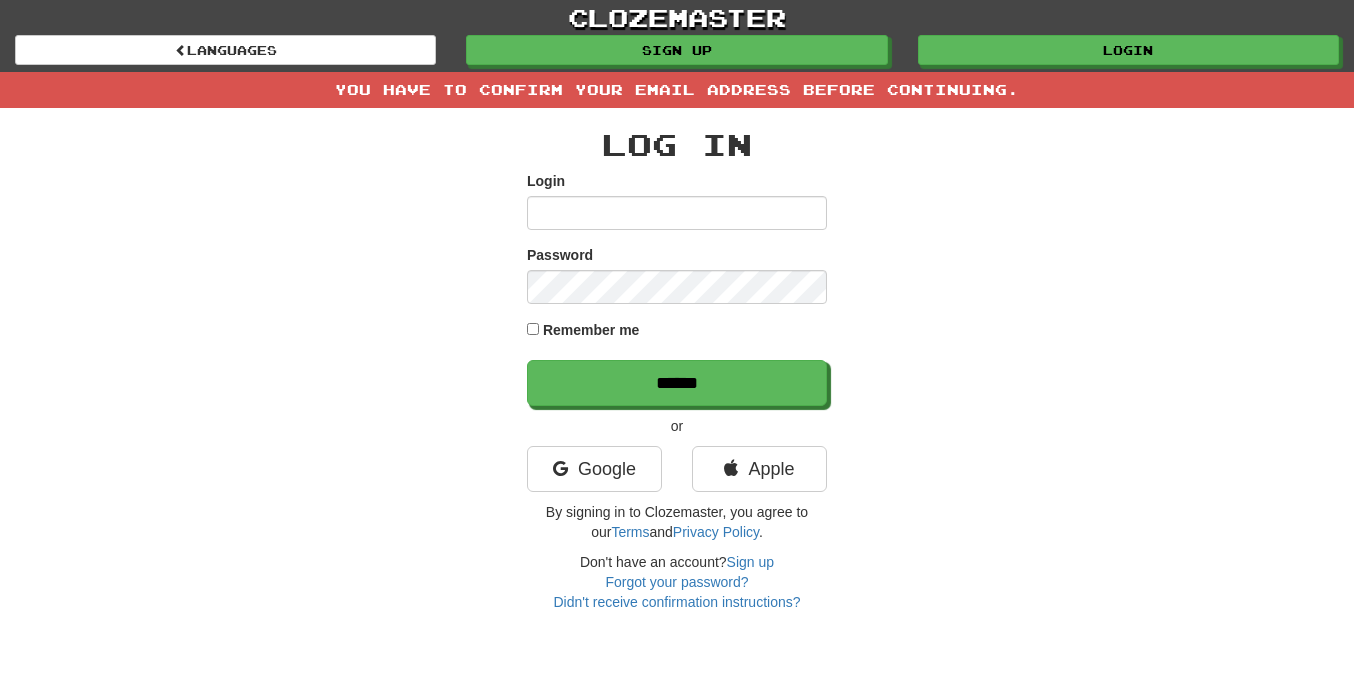 scroll, scrollTop: 0, scrollLeft: 0, axis: both 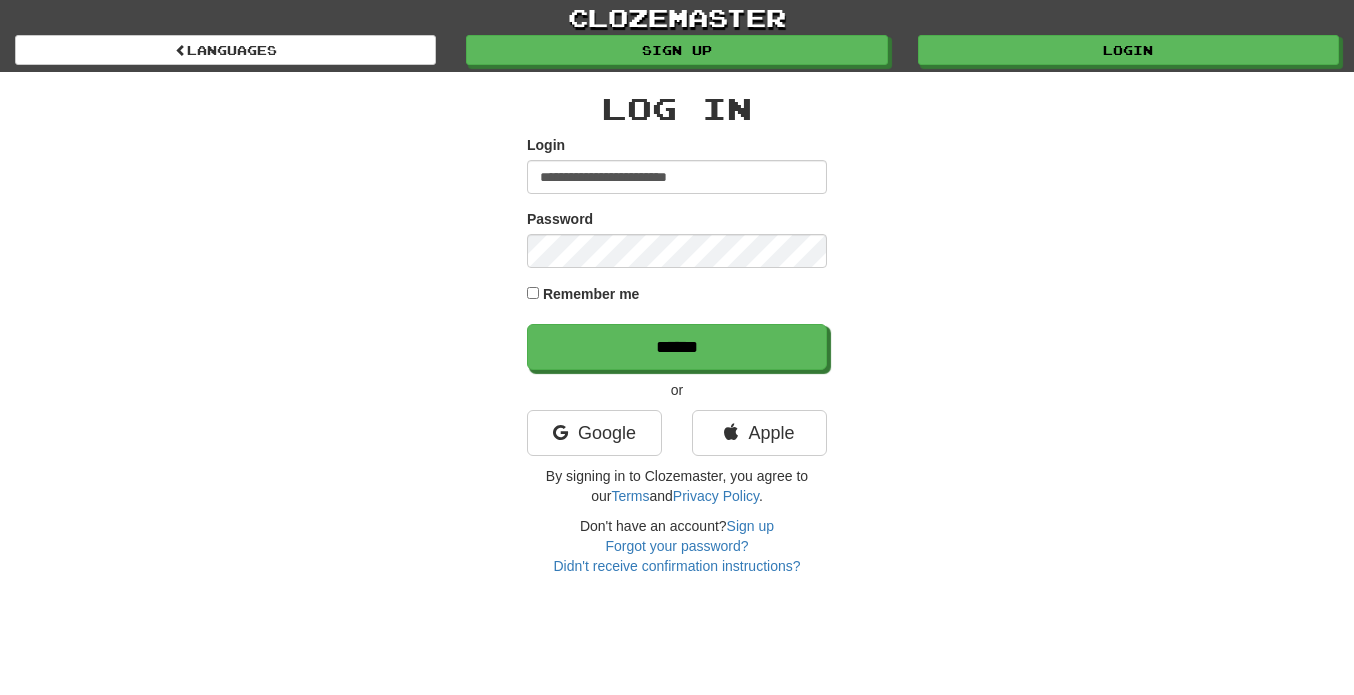 type on "**********" 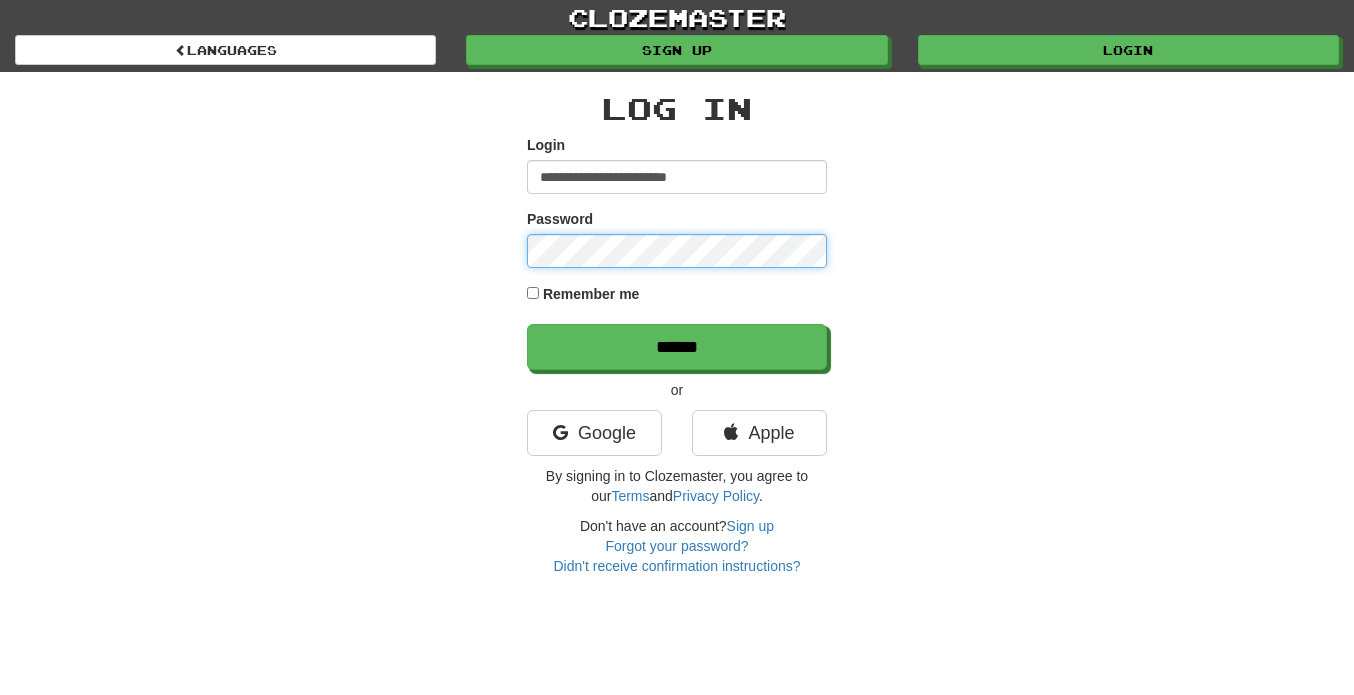 click on "******" at bounding box center (677, 347) 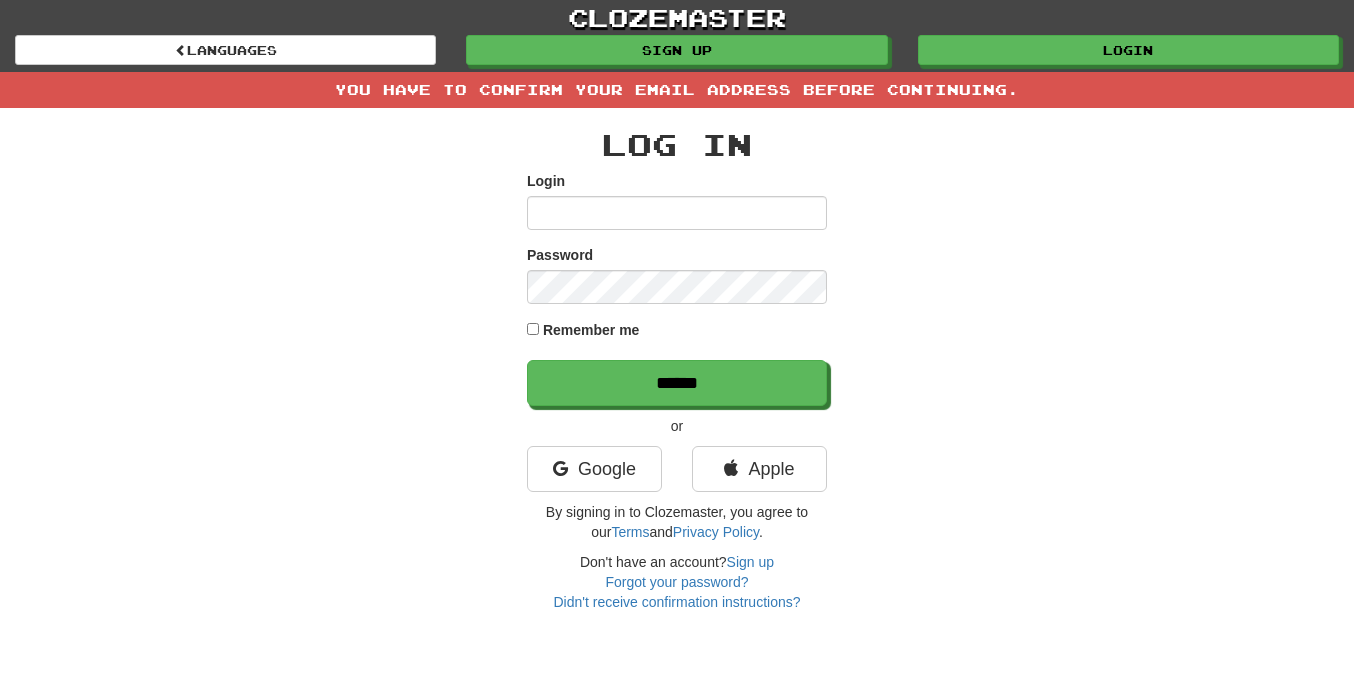 scroll, scrollTop: 0, scrollLeft: 0, axis: both 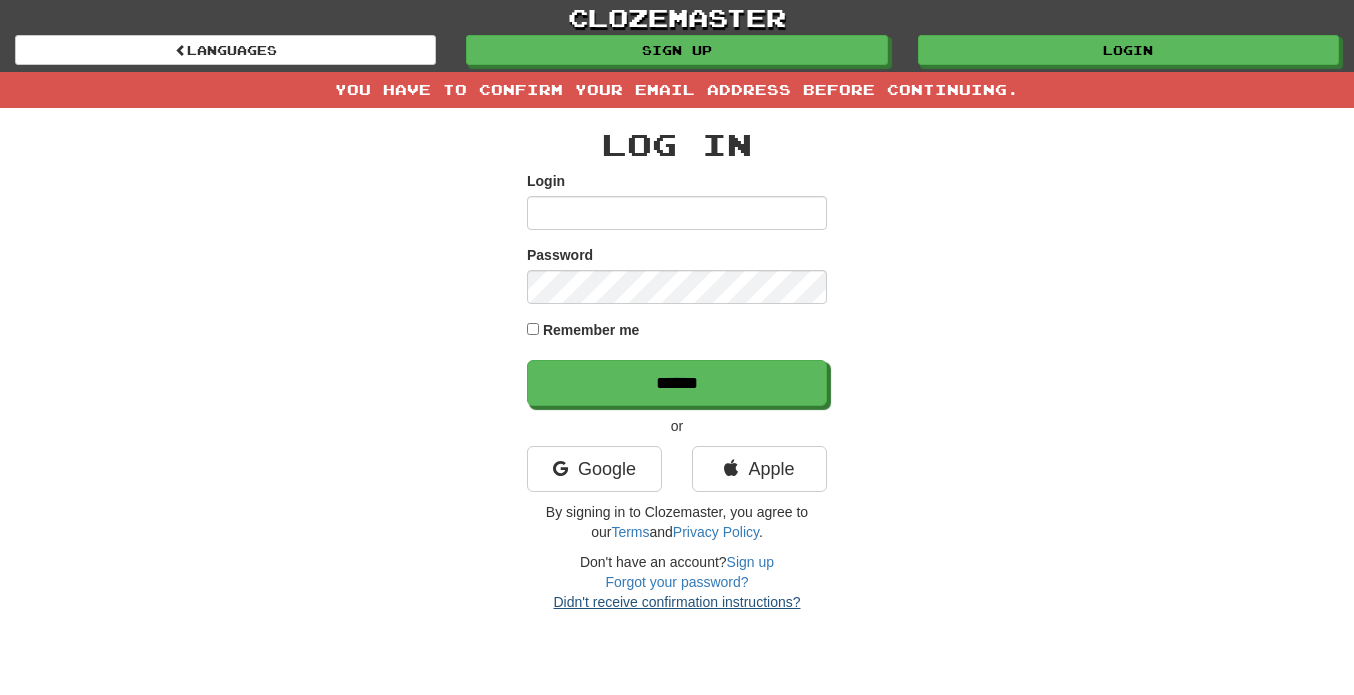 click on "Didn't receive confirmation instructions?" at bounding box center (676, 602) 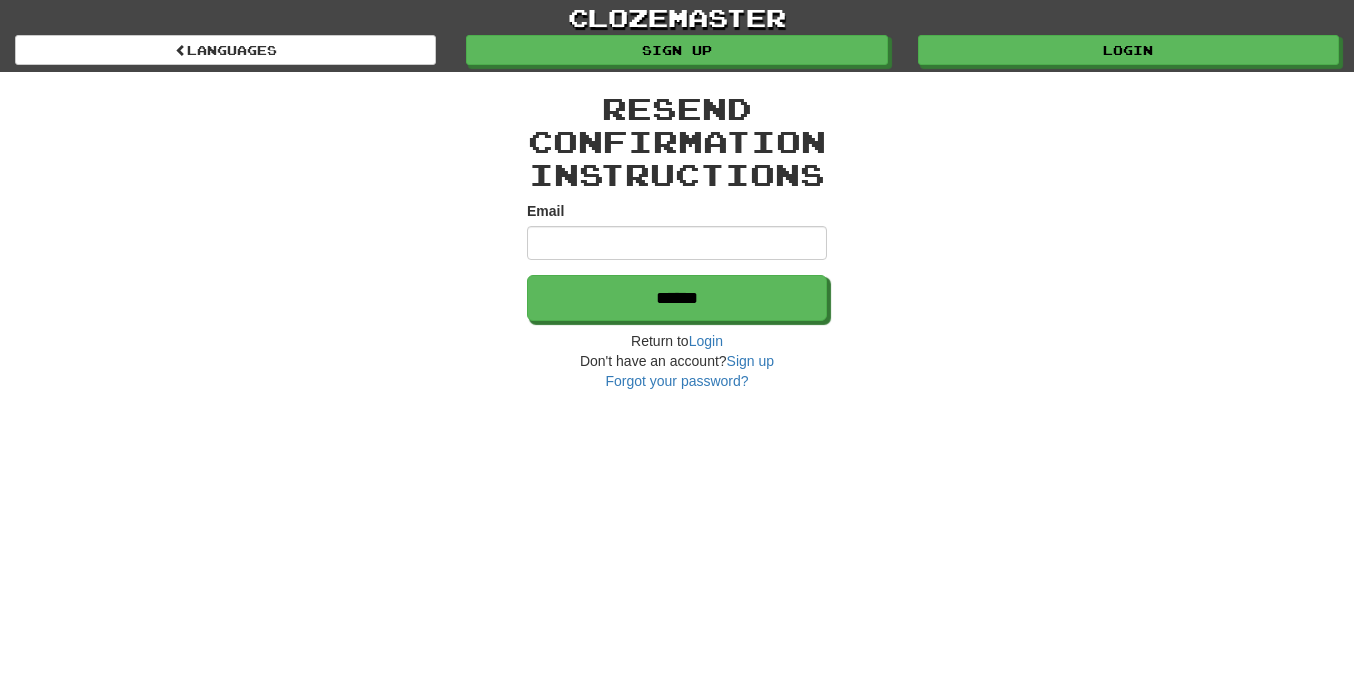 scroll, scrollTop: 0, scrollLeft: 0, axis: both 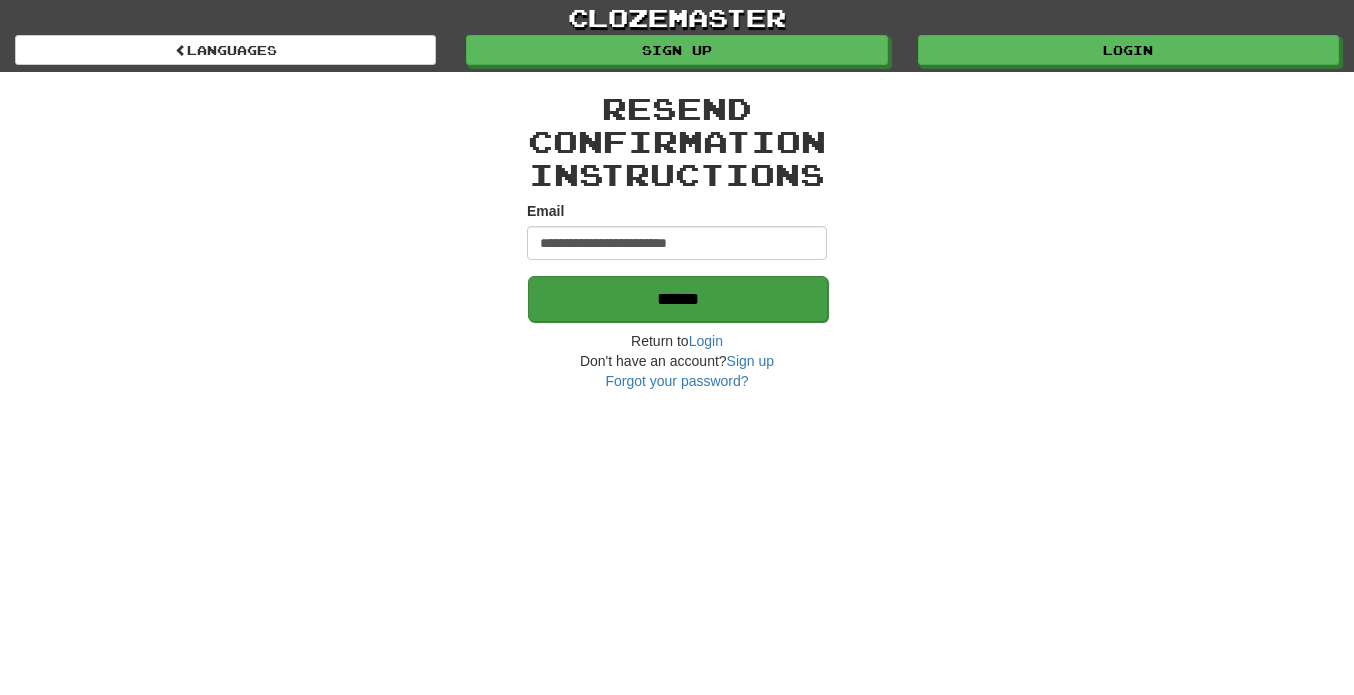 type on "**********" 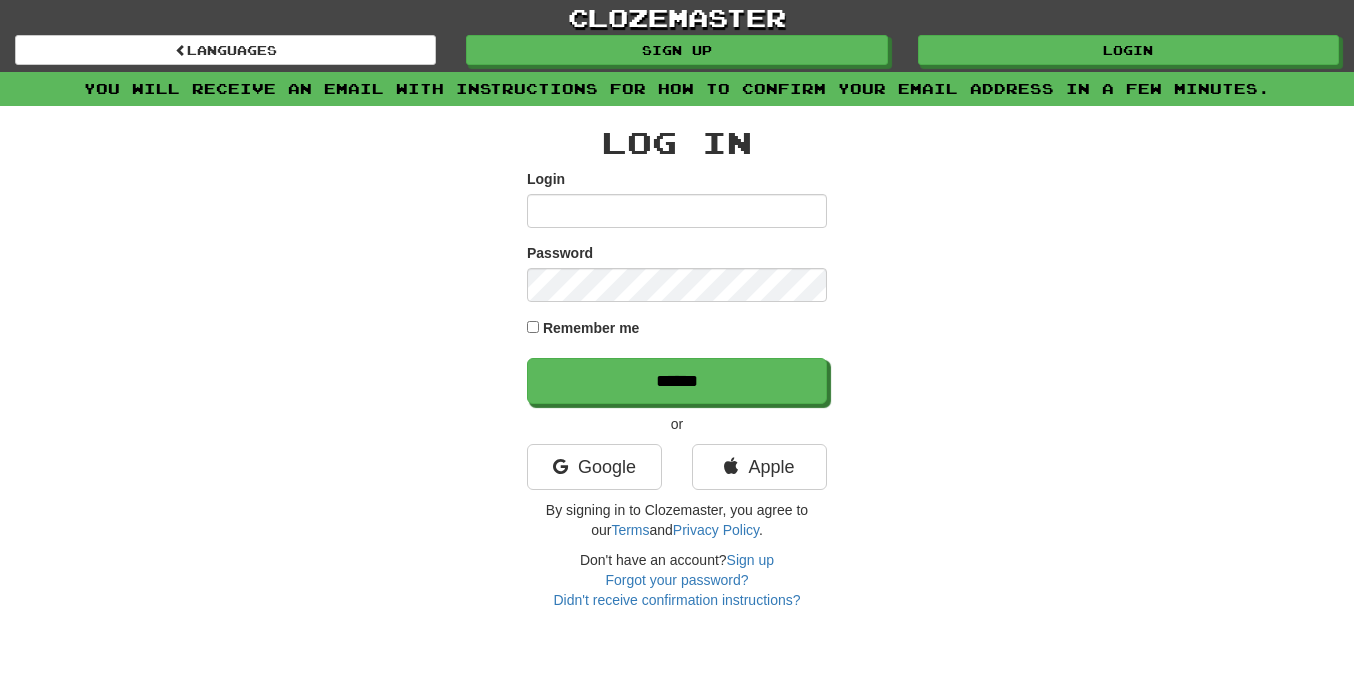 scroll, scrollTop: 0, scrollLeft: 0, axis: both 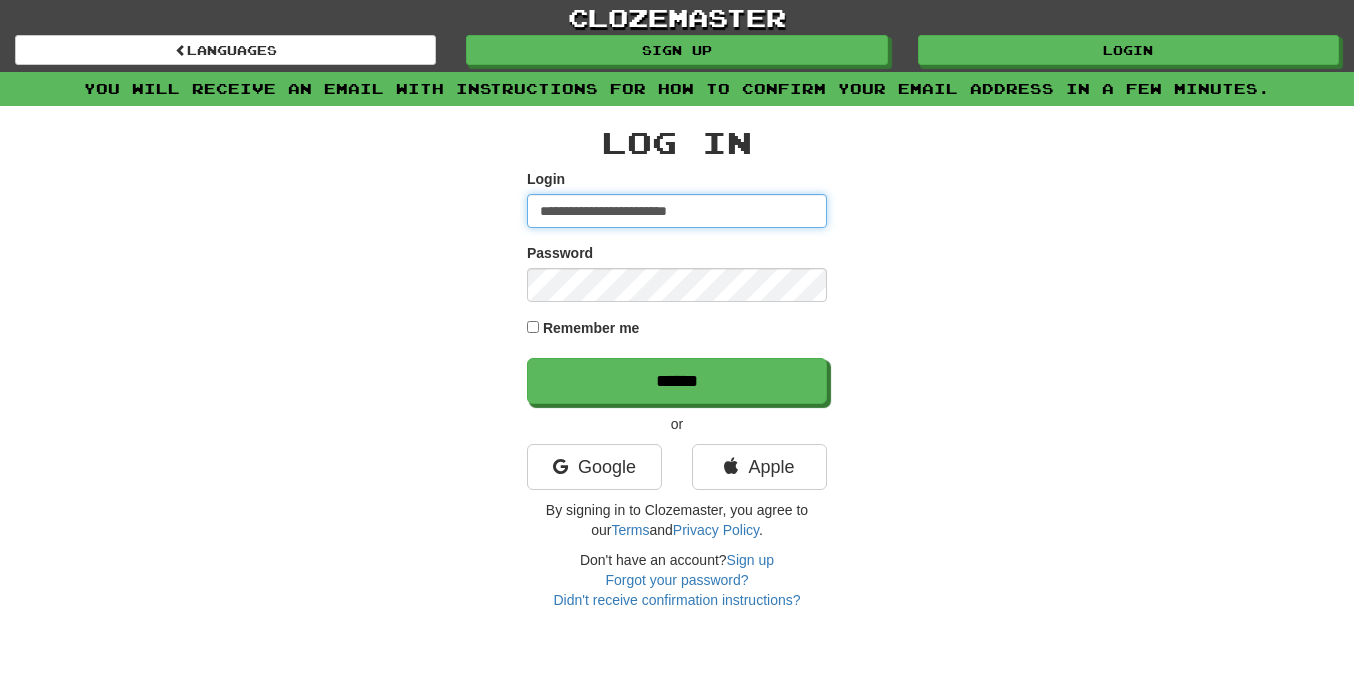 type on "**********" 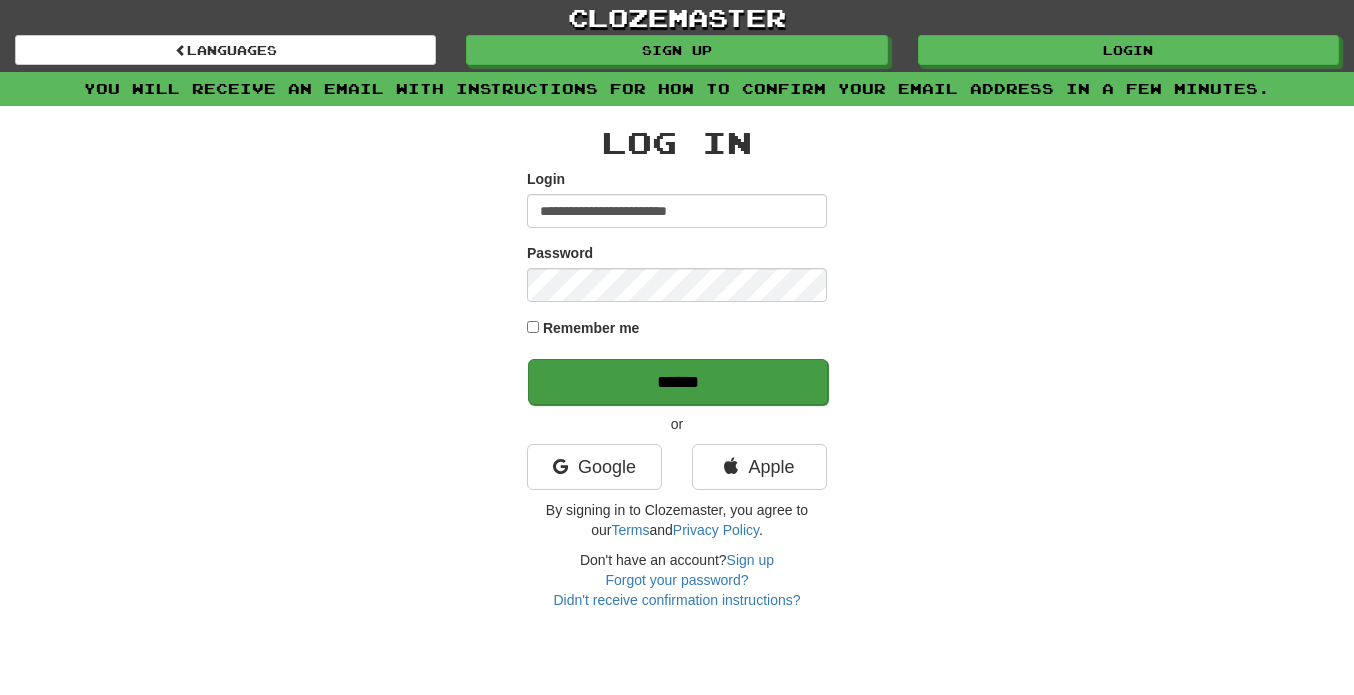 click on "******" at bounding box center [678, 382] 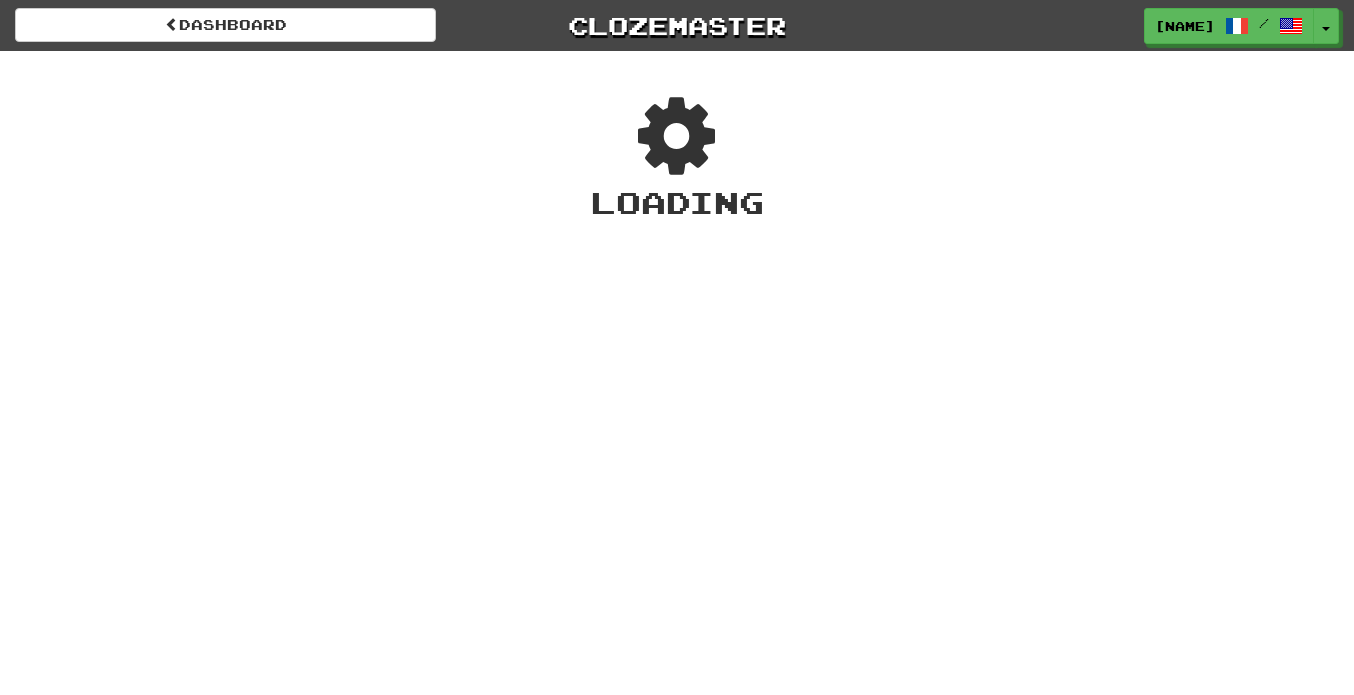 scroll, scrollTop: 0, scrollLeft: 0, axis: both 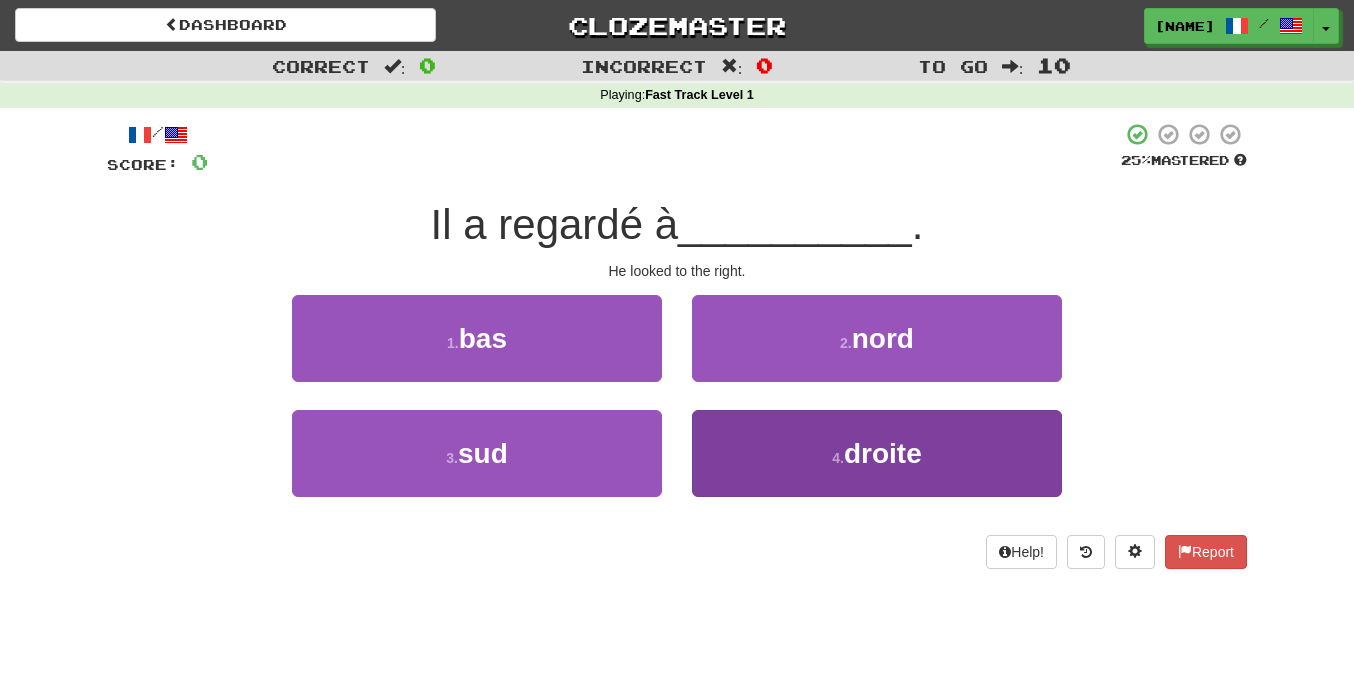 click on "4 .  droite" at bounding box center [877, 453] 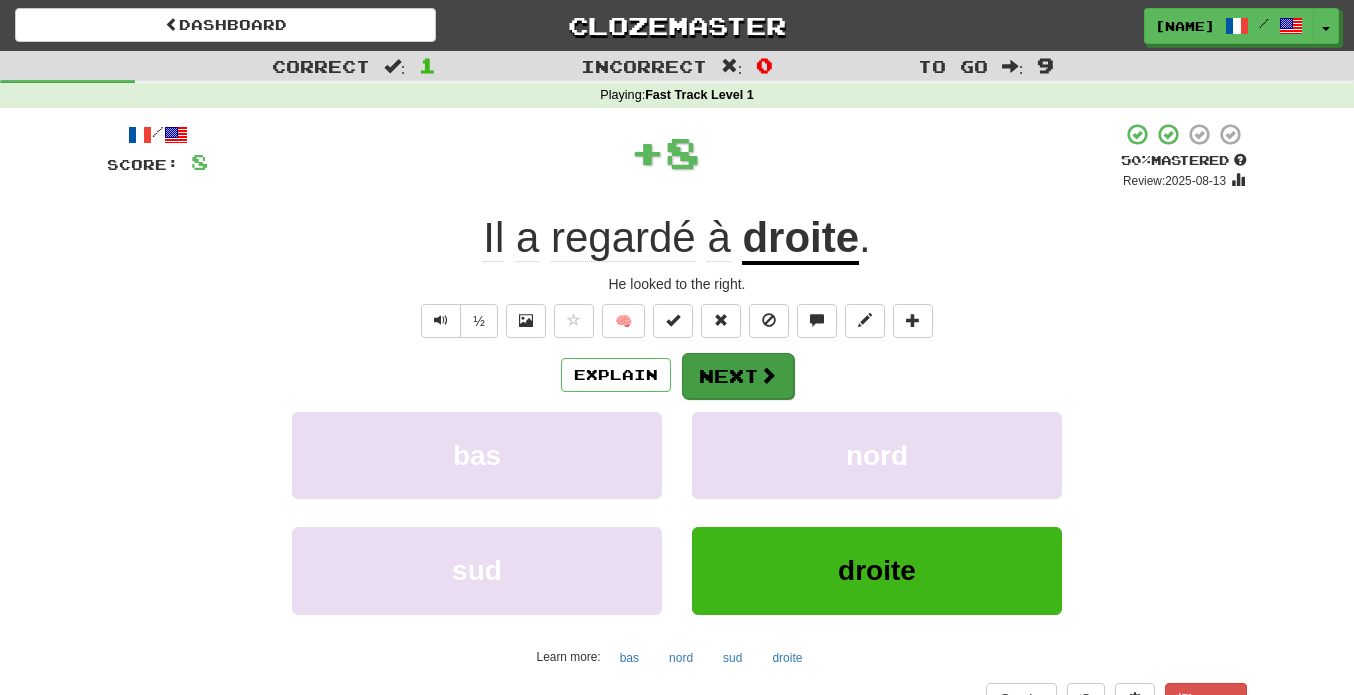 click at bounding box center (768, 375) 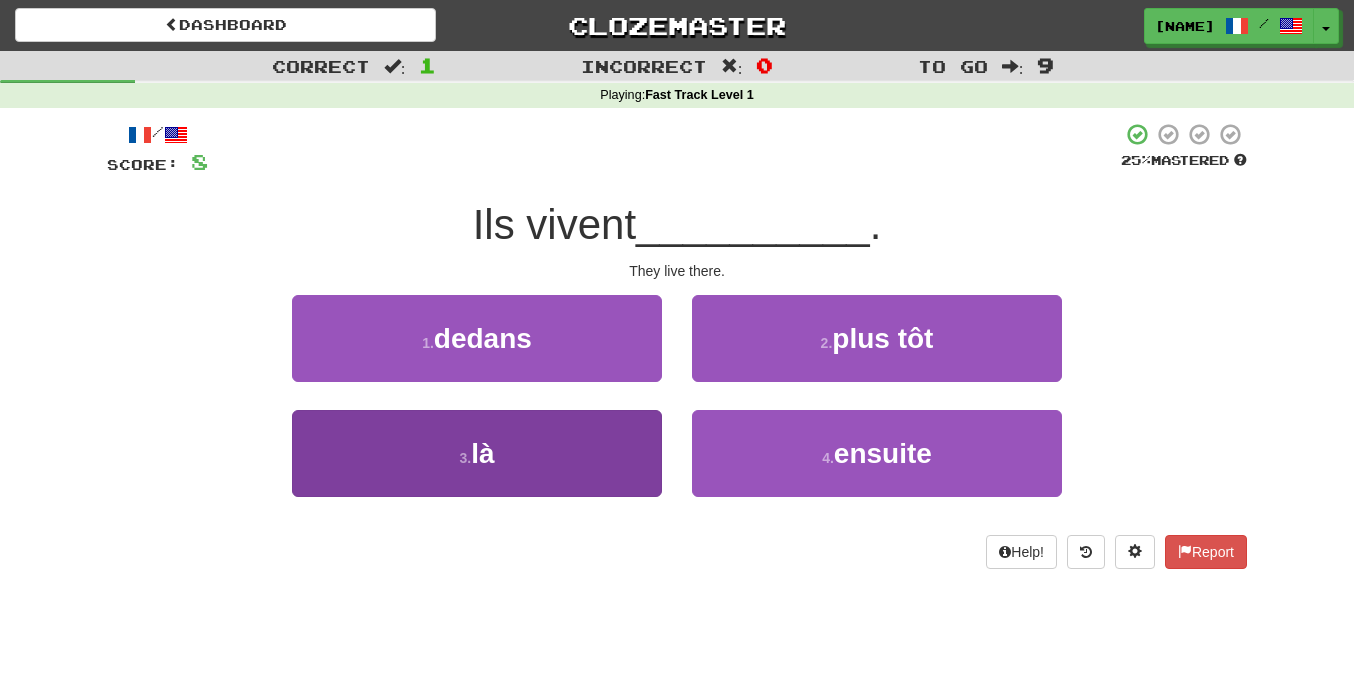 click on "3 .  là" at bounding box center [477, 453] 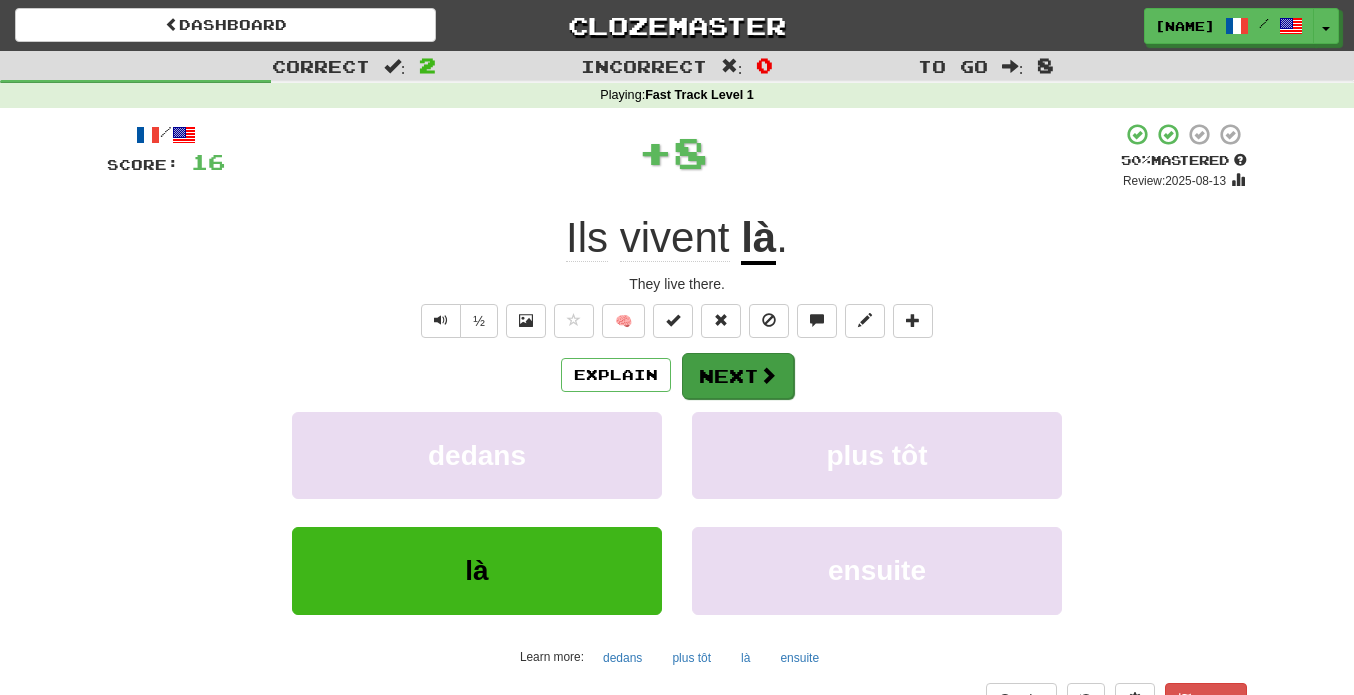 click on "Next" at bounding box center (738, 376) 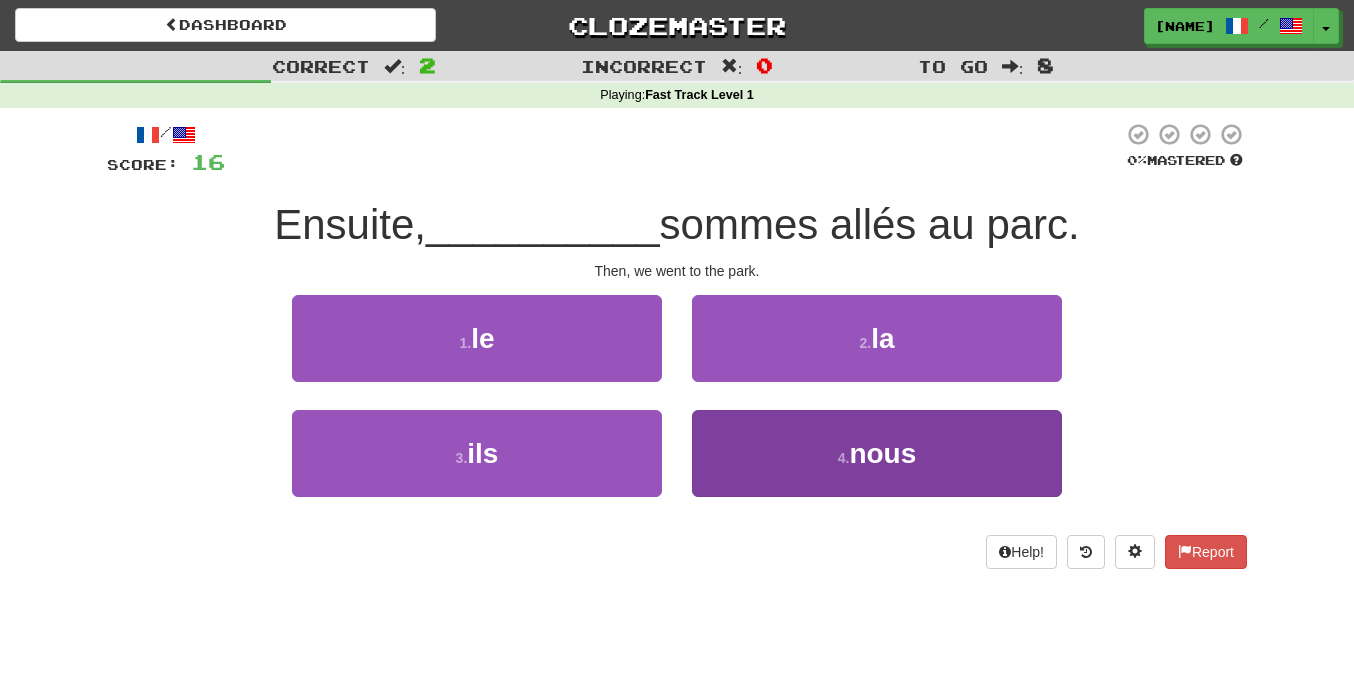 click on "4 .  nous" at bounding box center [877, 453] 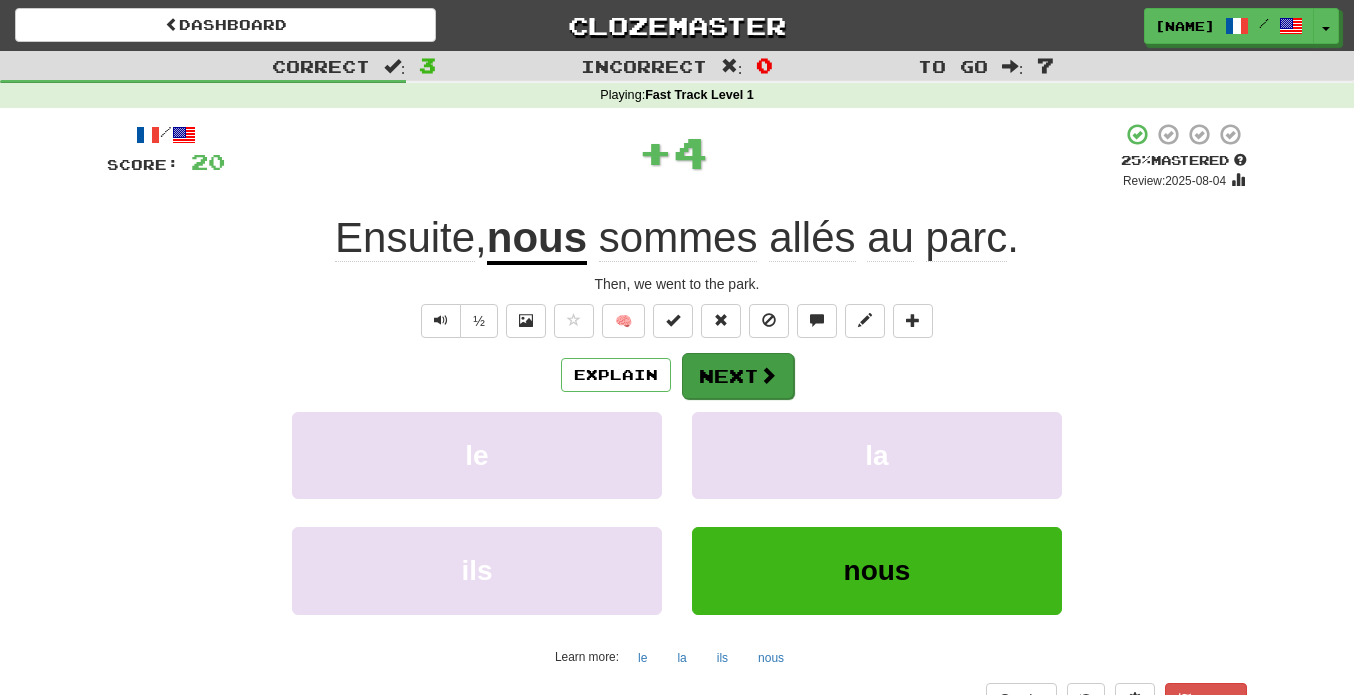 click on "Next" at bounding box center (738, 376) 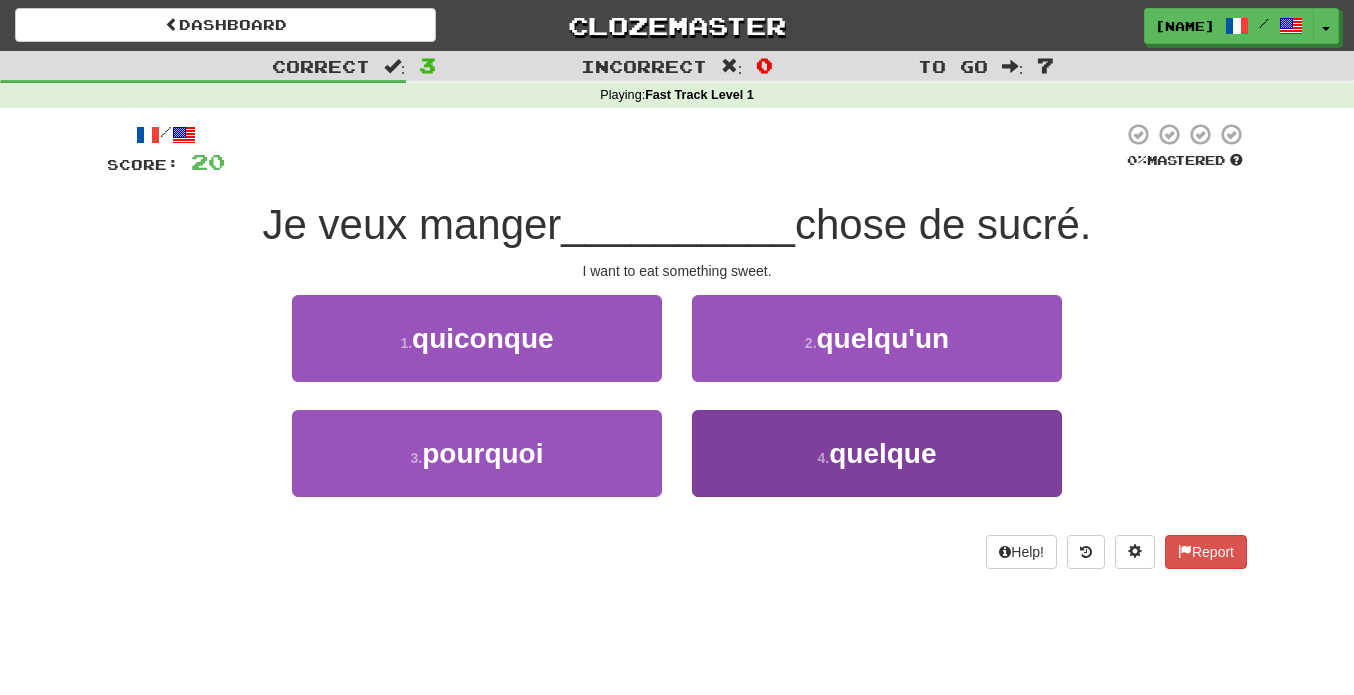 click on "quelque" at bounding box center [882, 453] 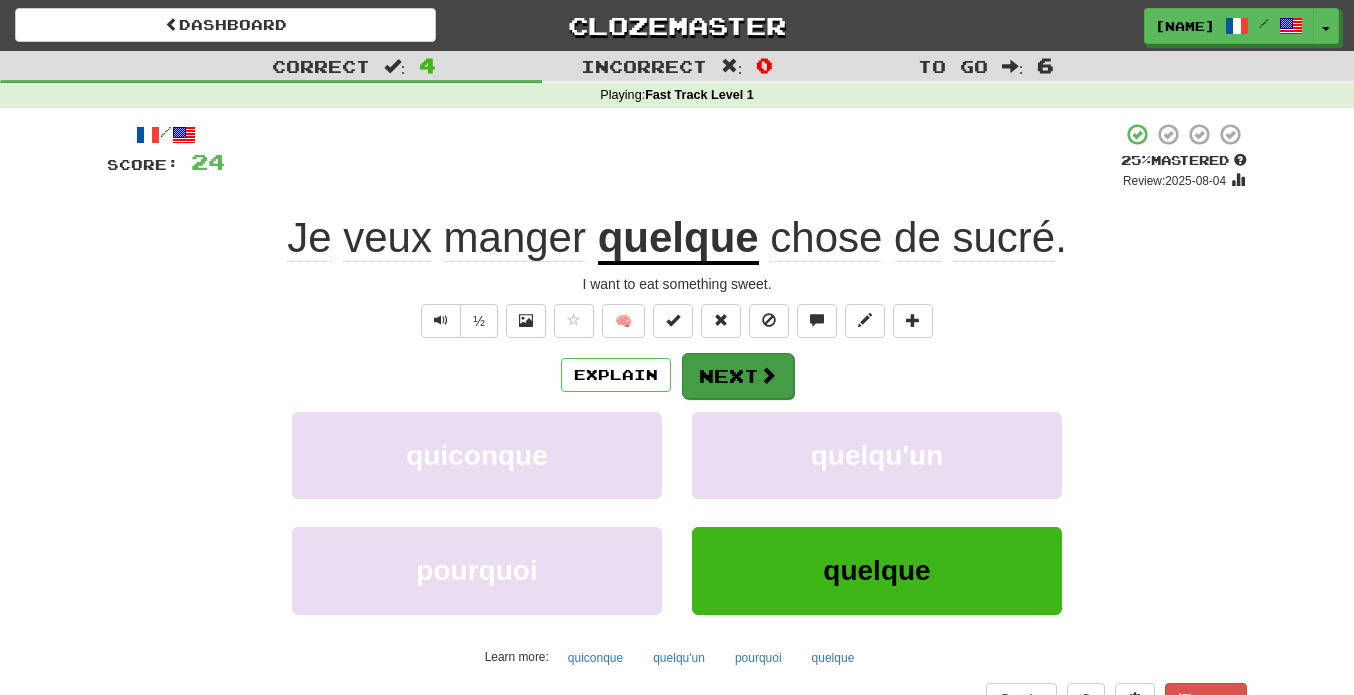 click on "Next" at bounding box center (738, 376) 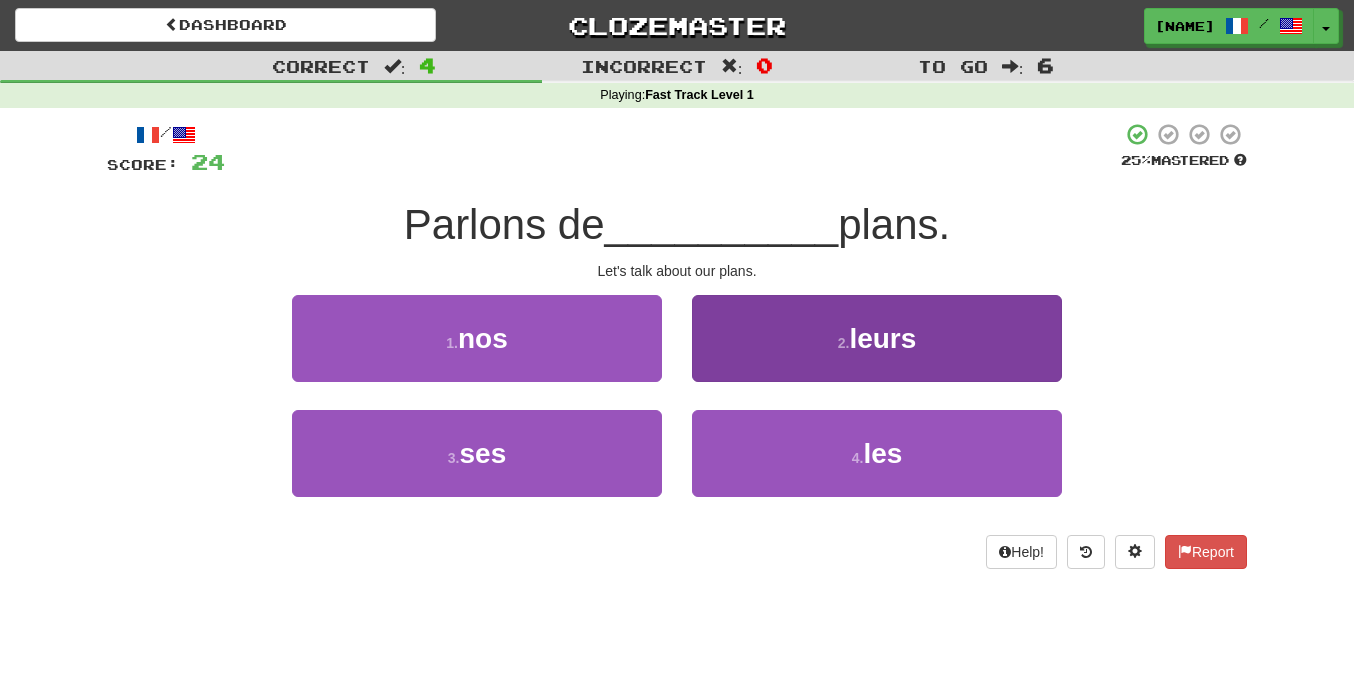 click on "2 .  leurs" at bounding box center (877, 338) 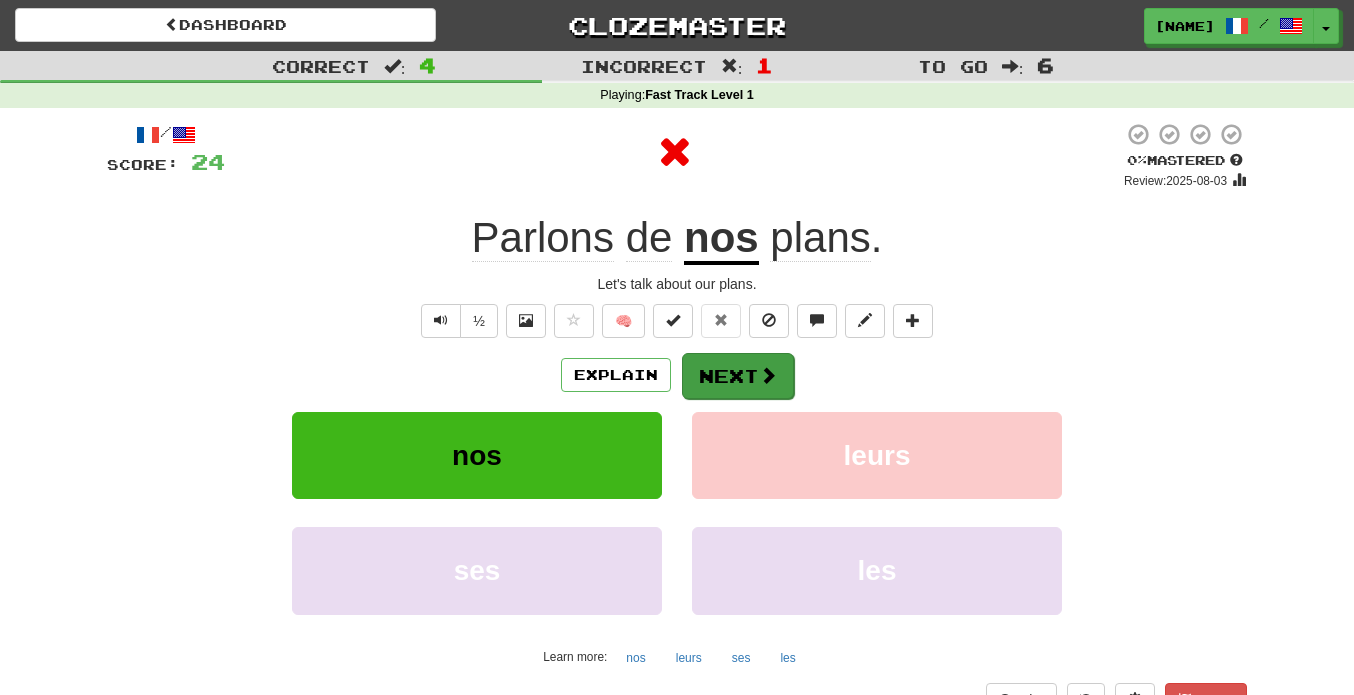 click on "Next" at bounding box center [738, 376] 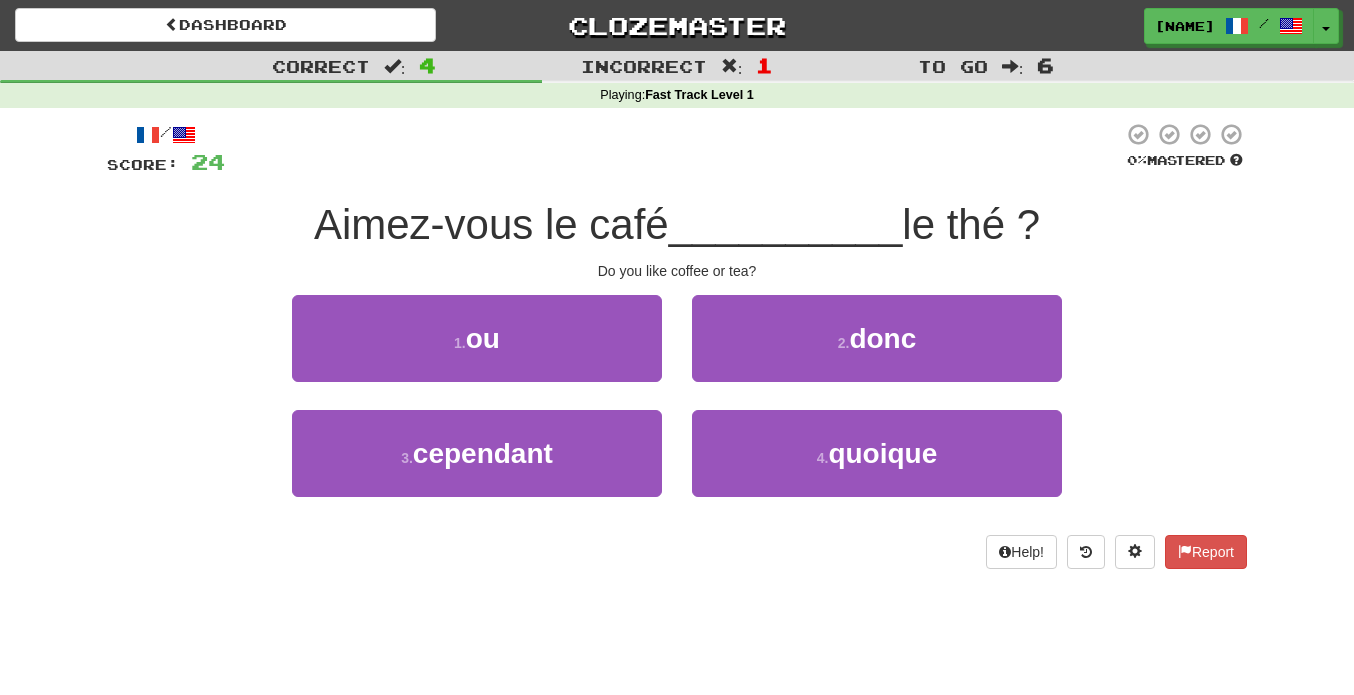 click on "1 .  ou" at bounding box center (477, 338) 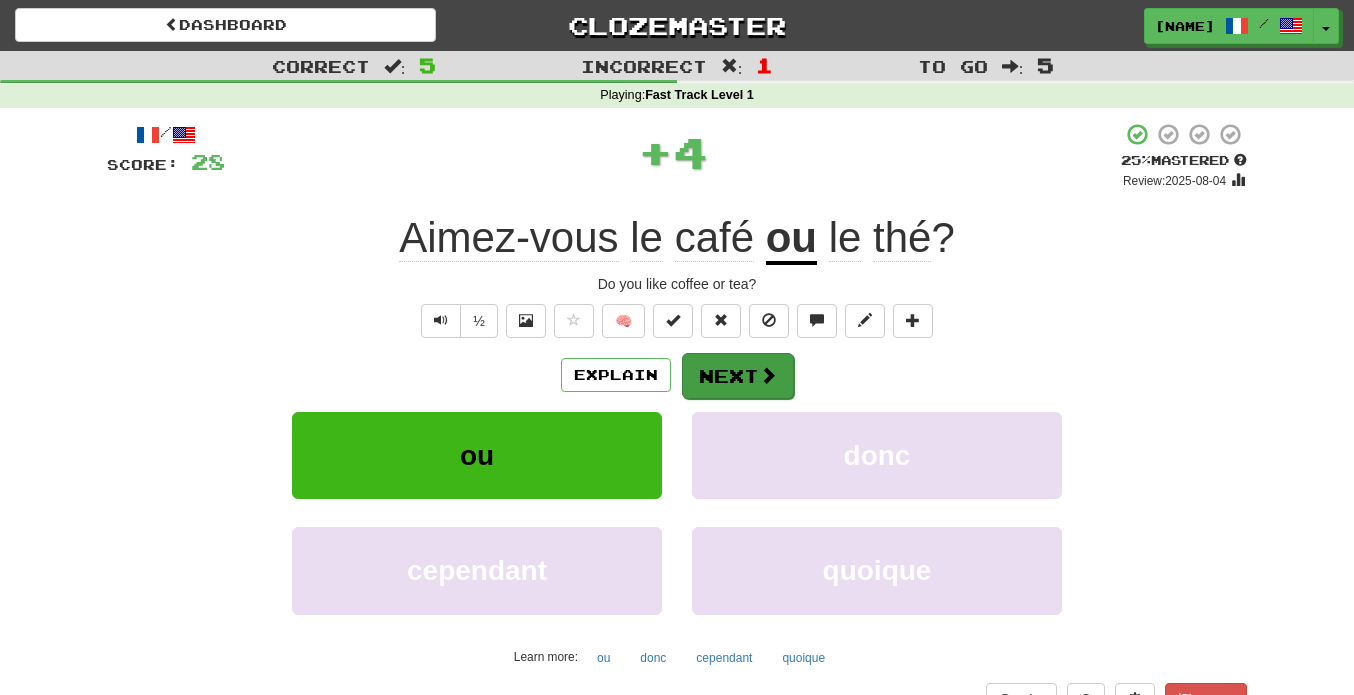 click on "Next" at bounding box center (738, 376) 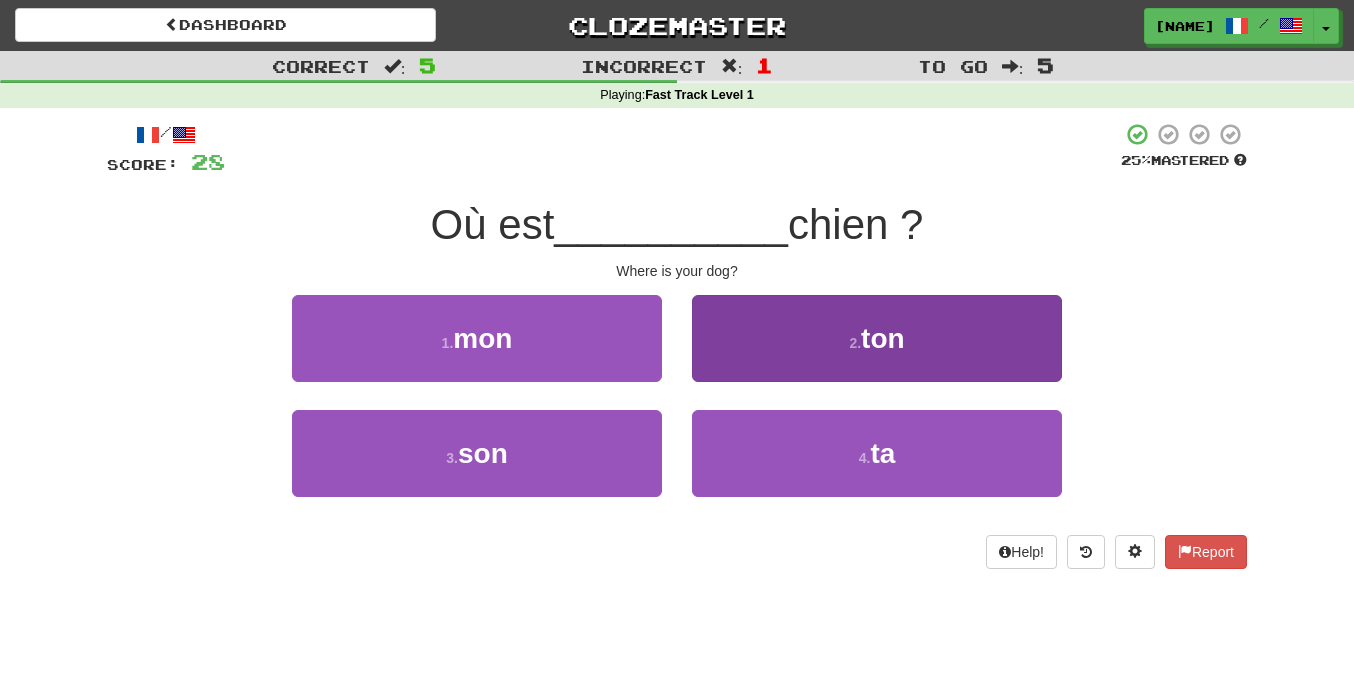 click on "2 .  ton" at bounding box center [877, 338] 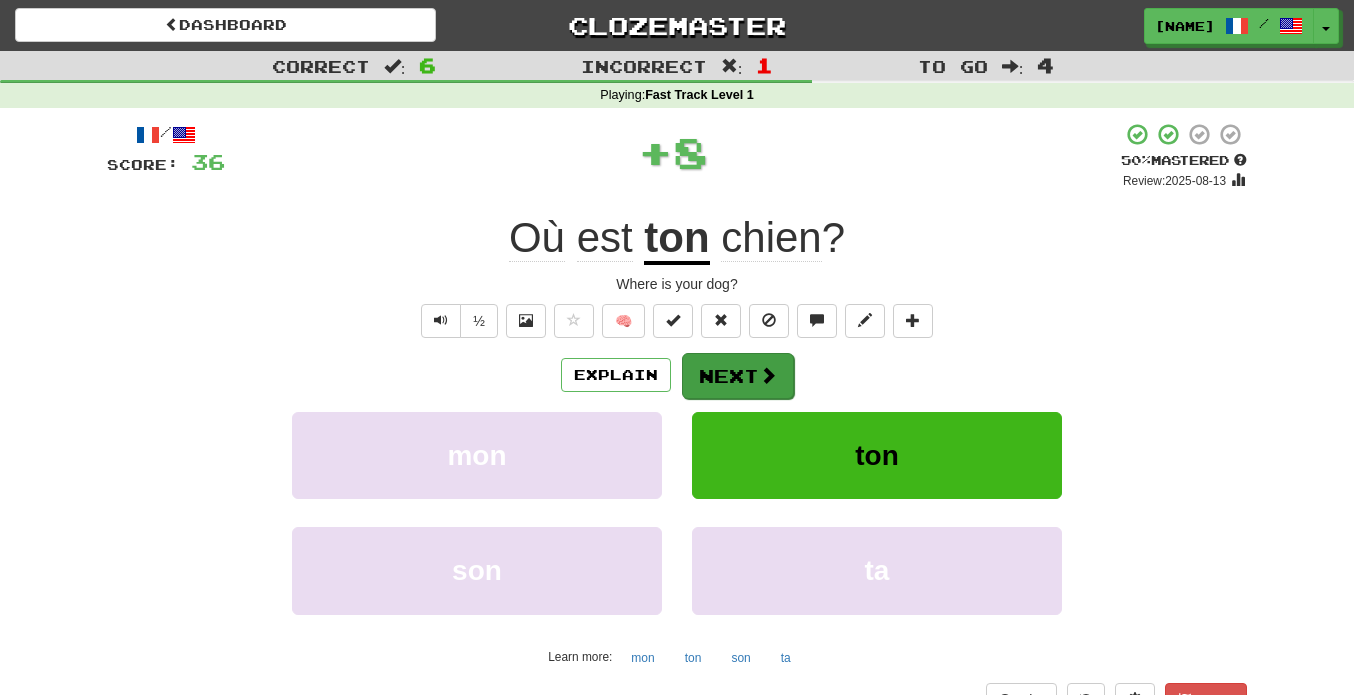 click at bounding box center [768, 375] 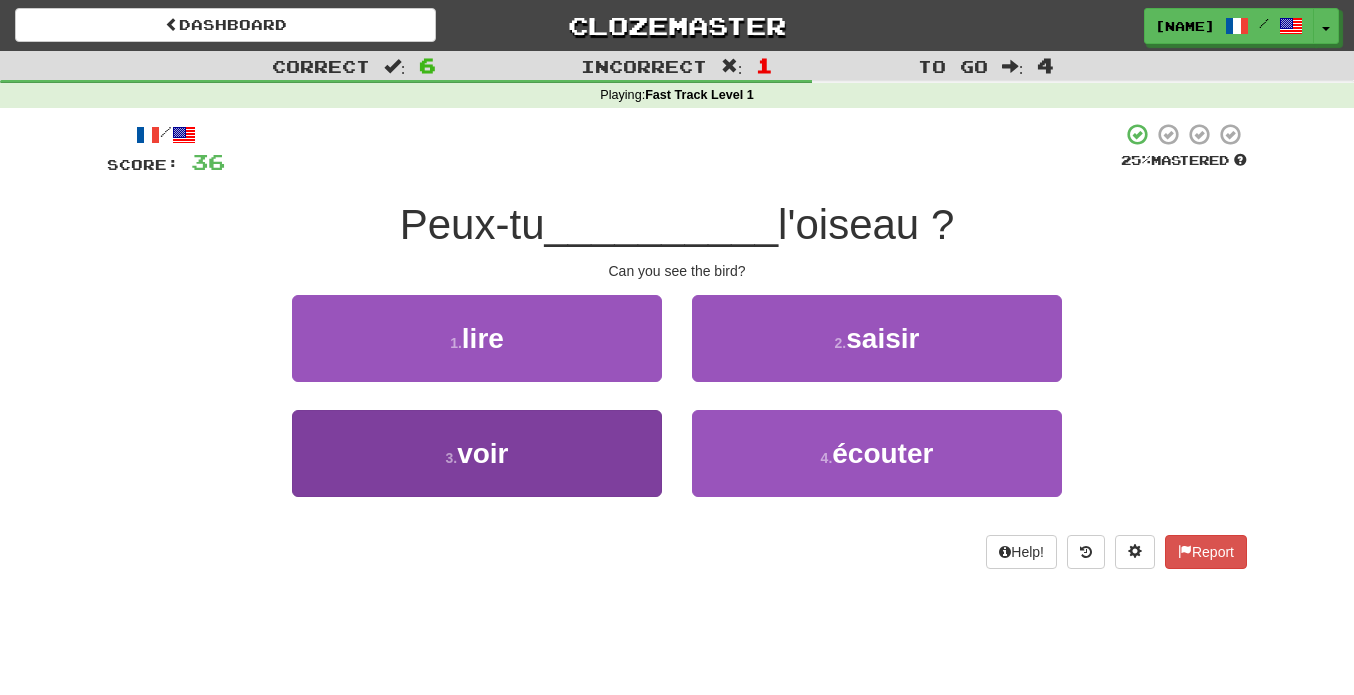 click on "3 .  voir" at bounding box center [477, 453] 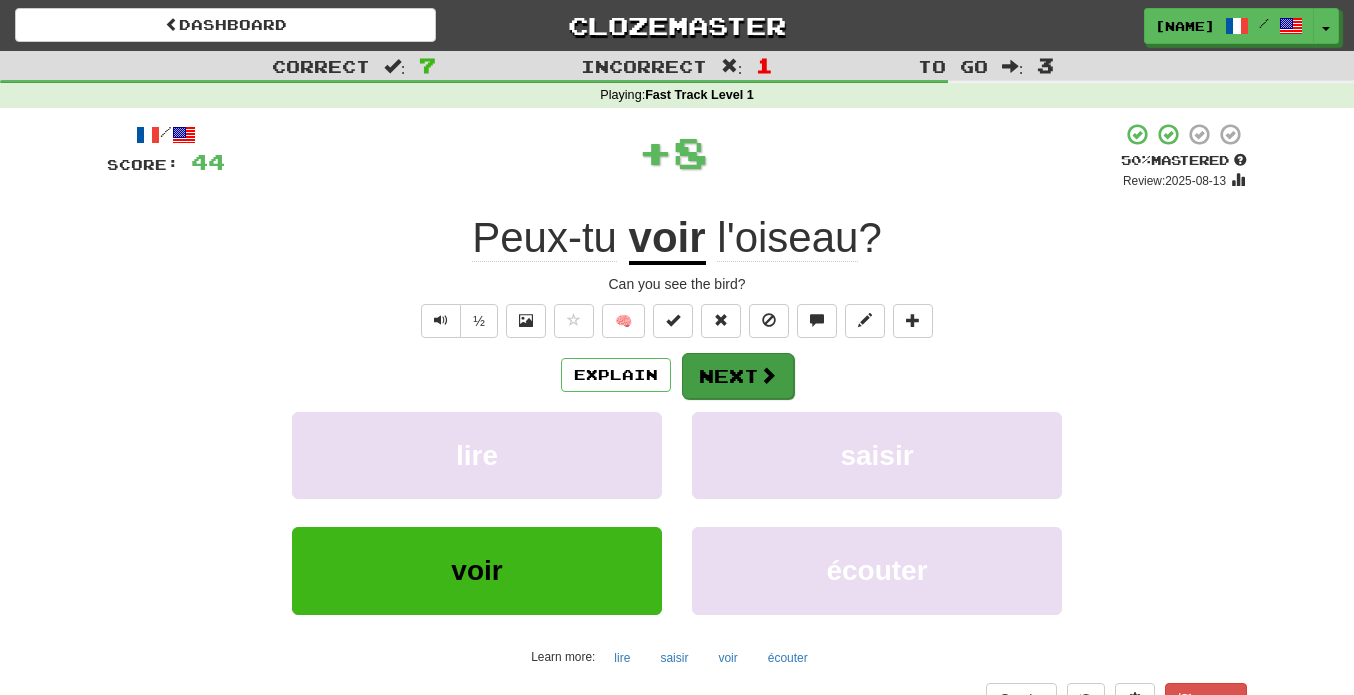 click on "Next" at bounding box center [738, 376] 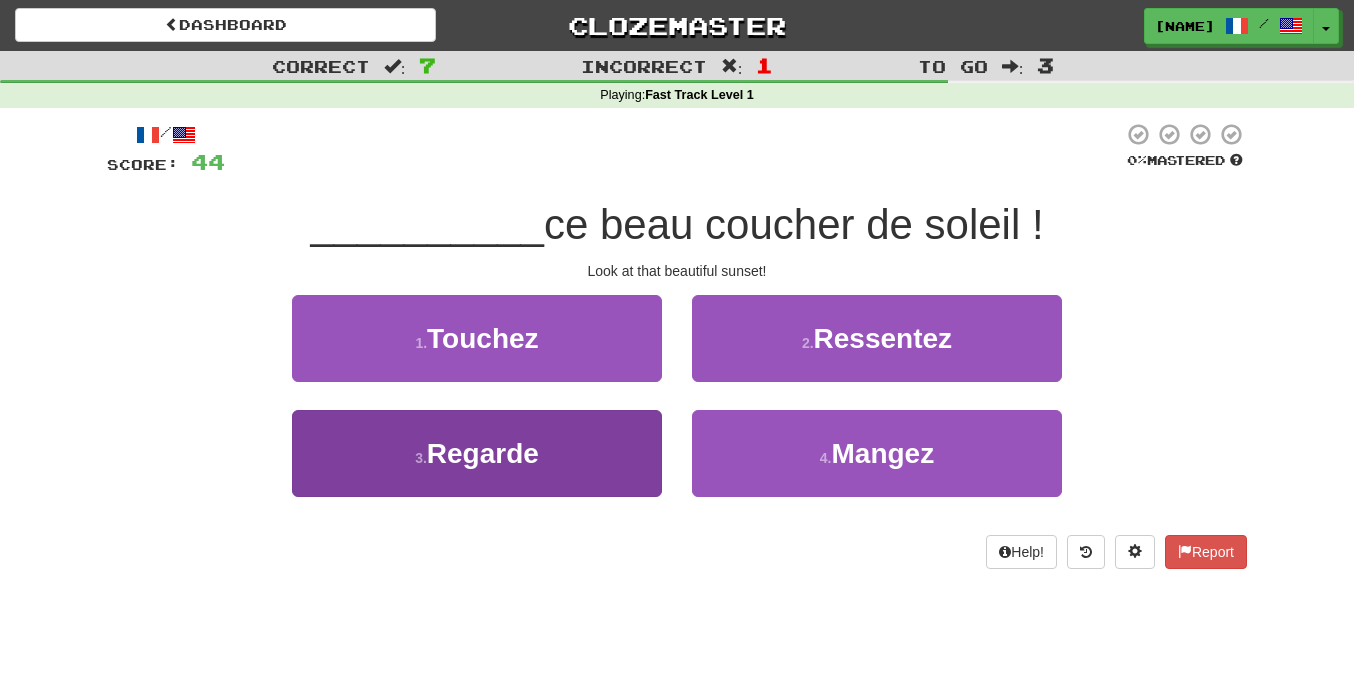 click on "3 .  Regarde" at bounding box center (477, 453) 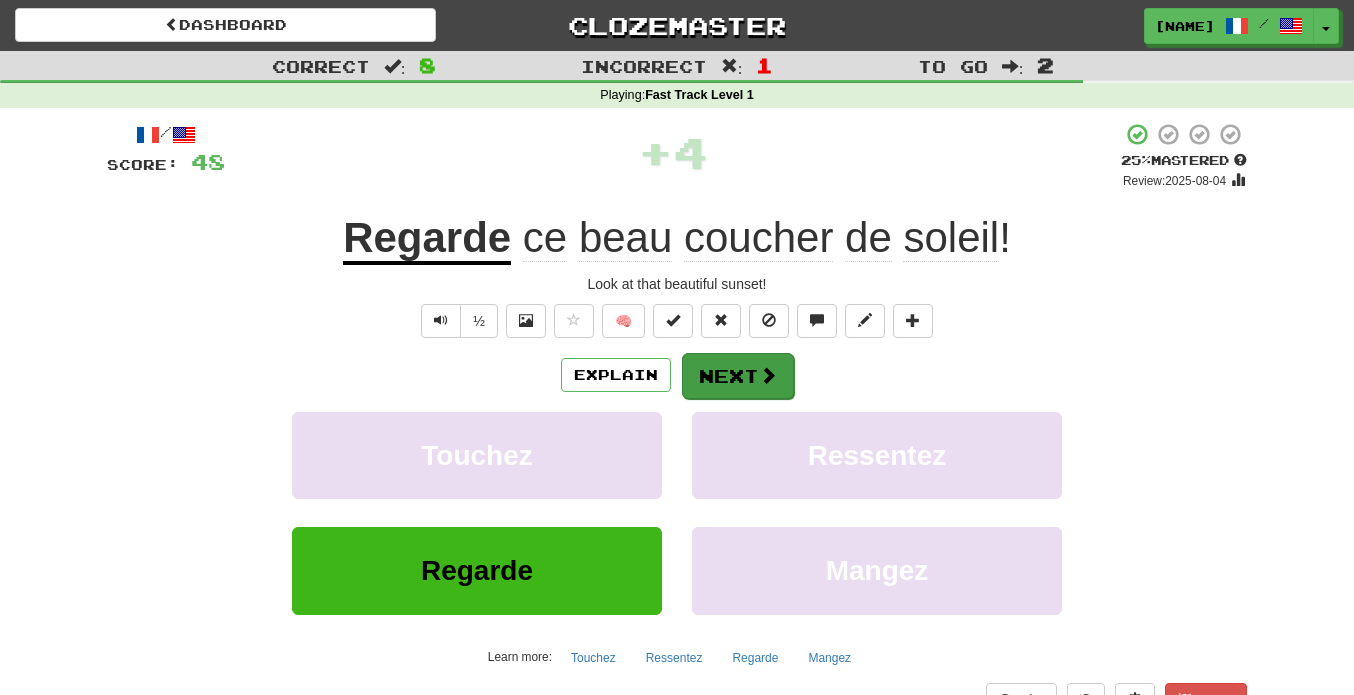 click on "Next" at bounding box center [738, 376] 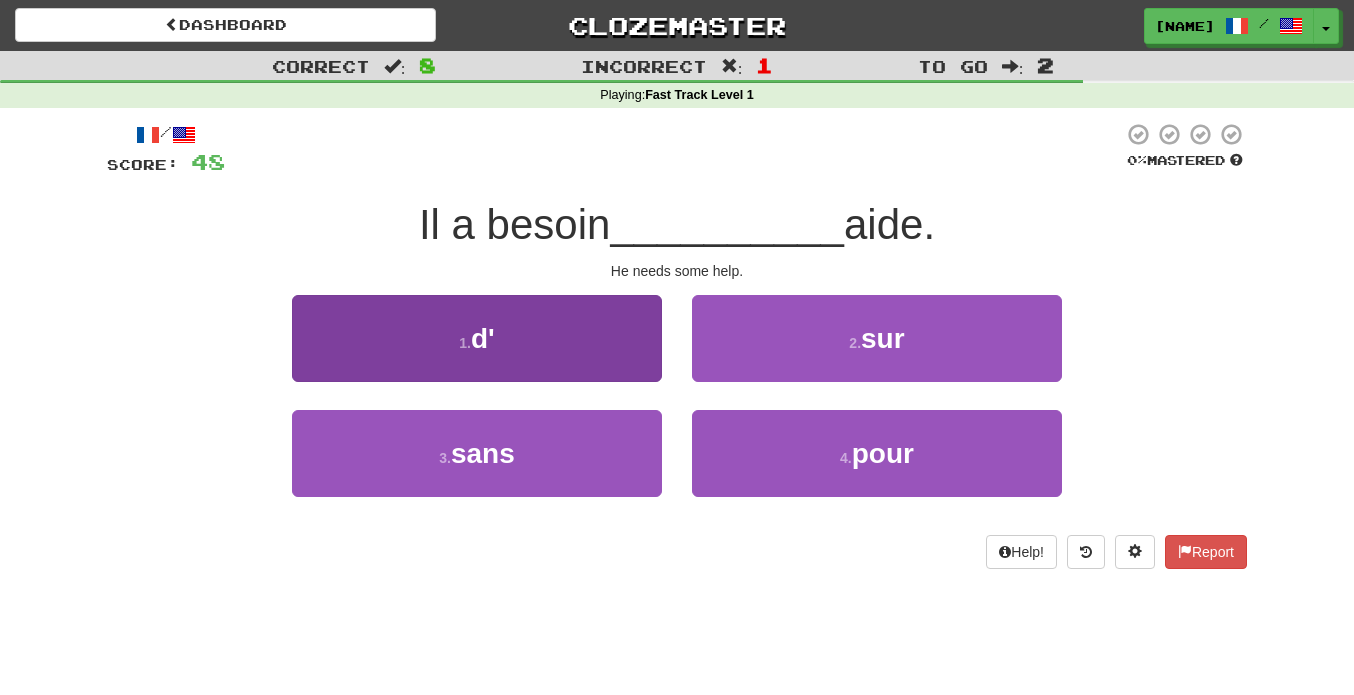 click on "1 .  d'" at bounding box center (477, 338) 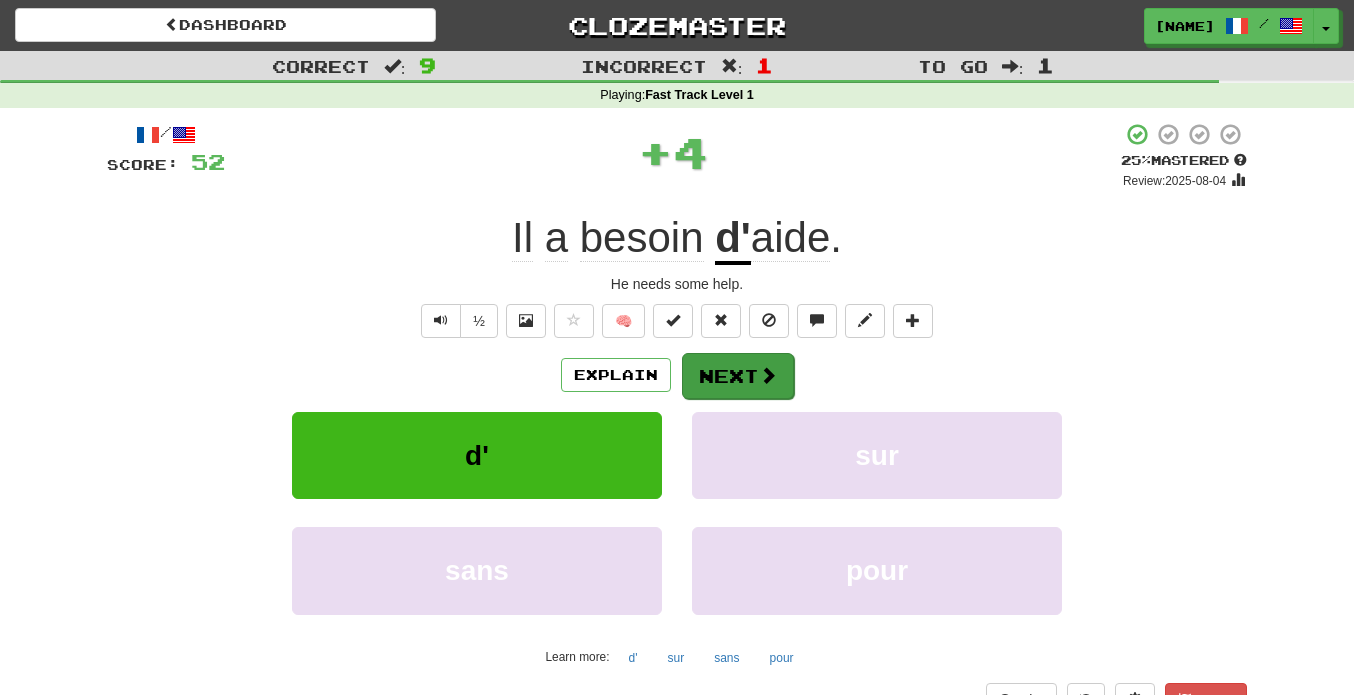 click on "Next" at bounding box center [738, 376] 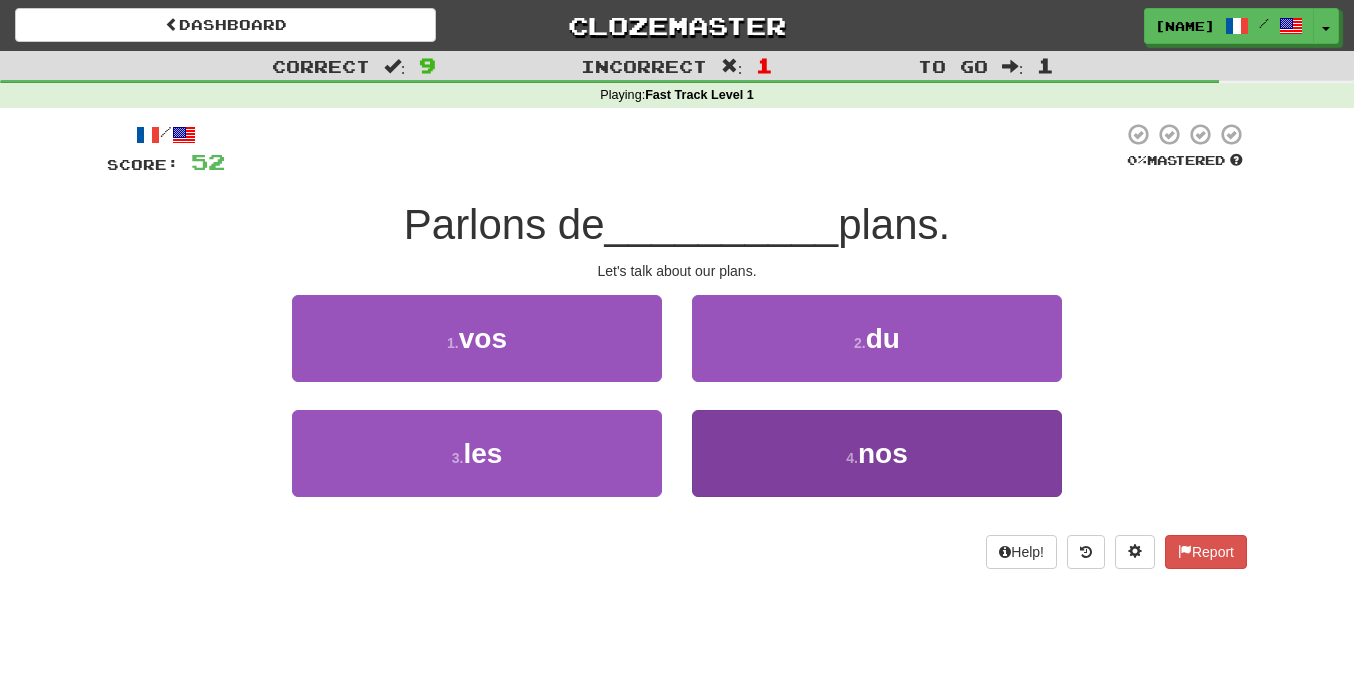 click on "4 .  nos" at bounding box center [877, 453] 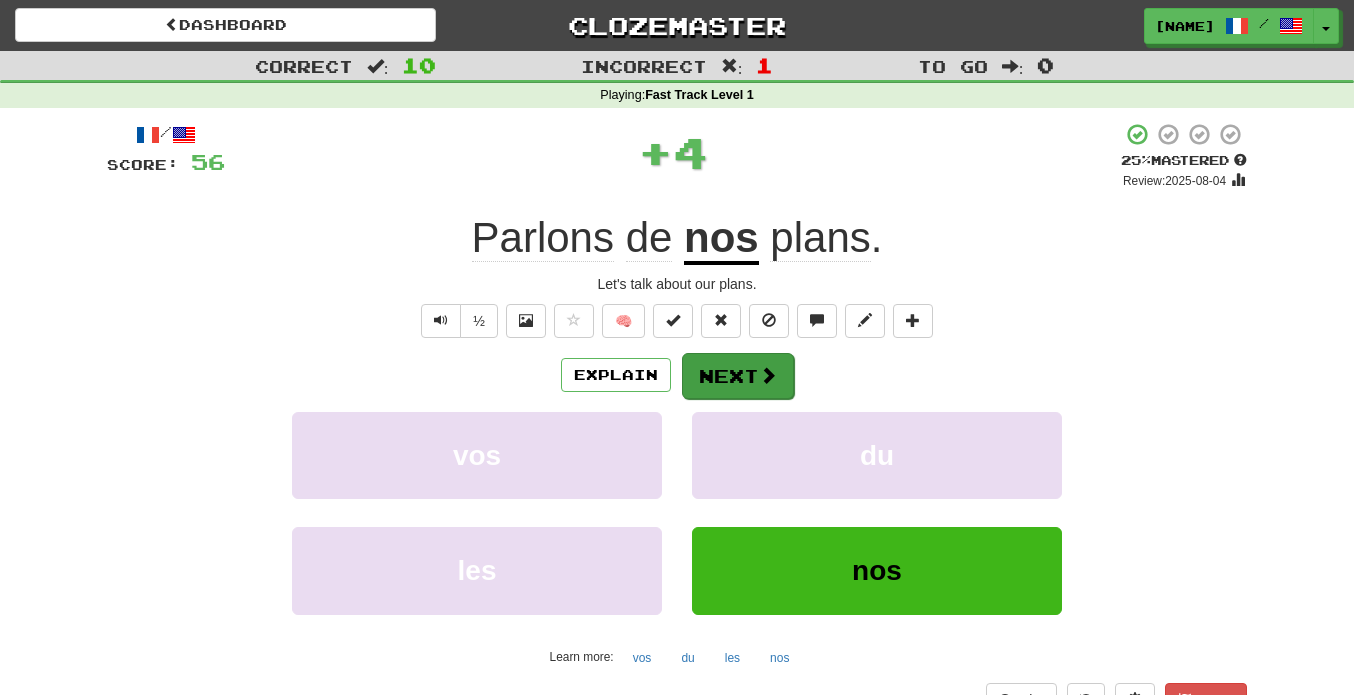 click at bounding box center (768, 375) 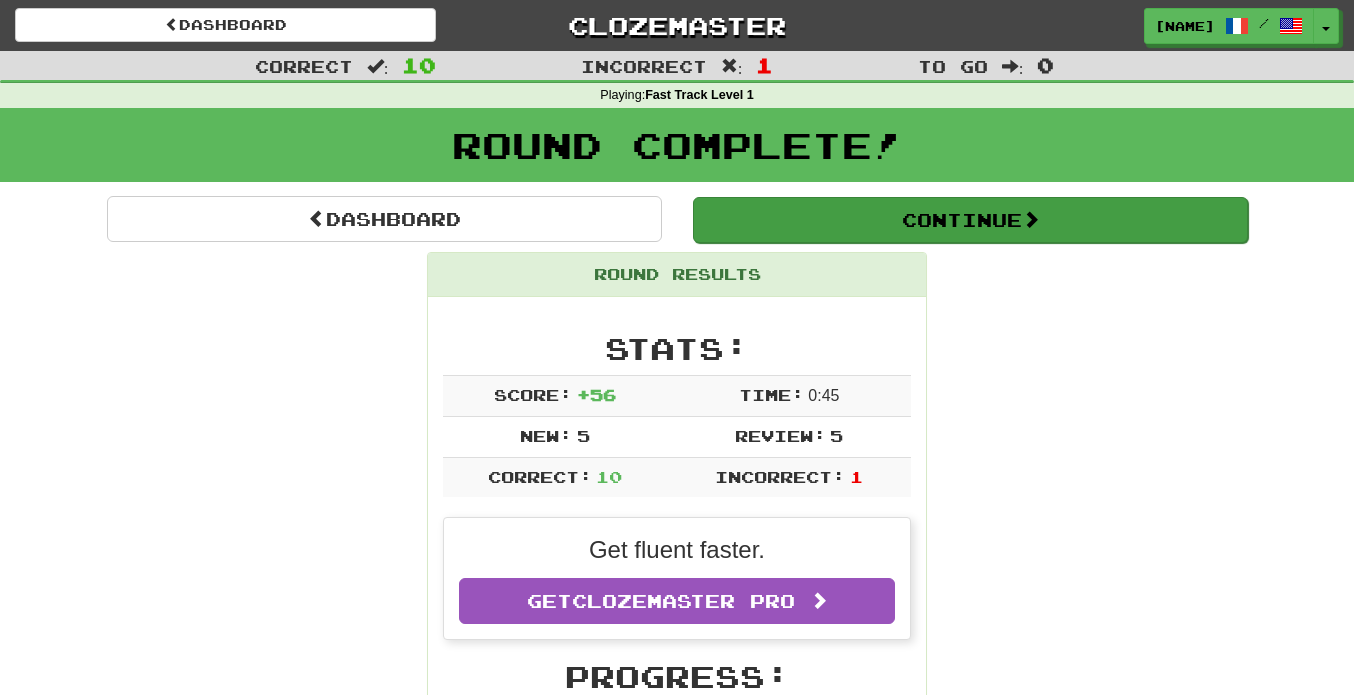 scroll, scrollTop: 0, scrollLeft: 0, axis: both 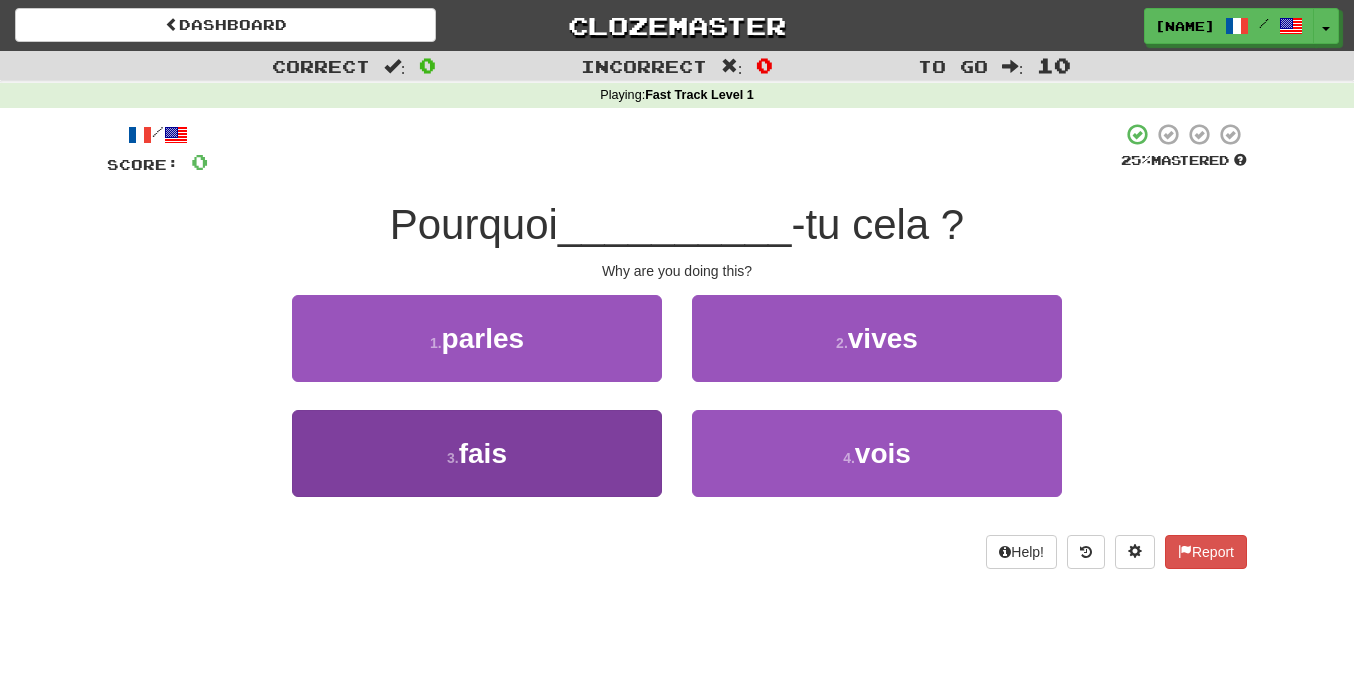 click on "3 .  fais" at bounding box center (477, 453) 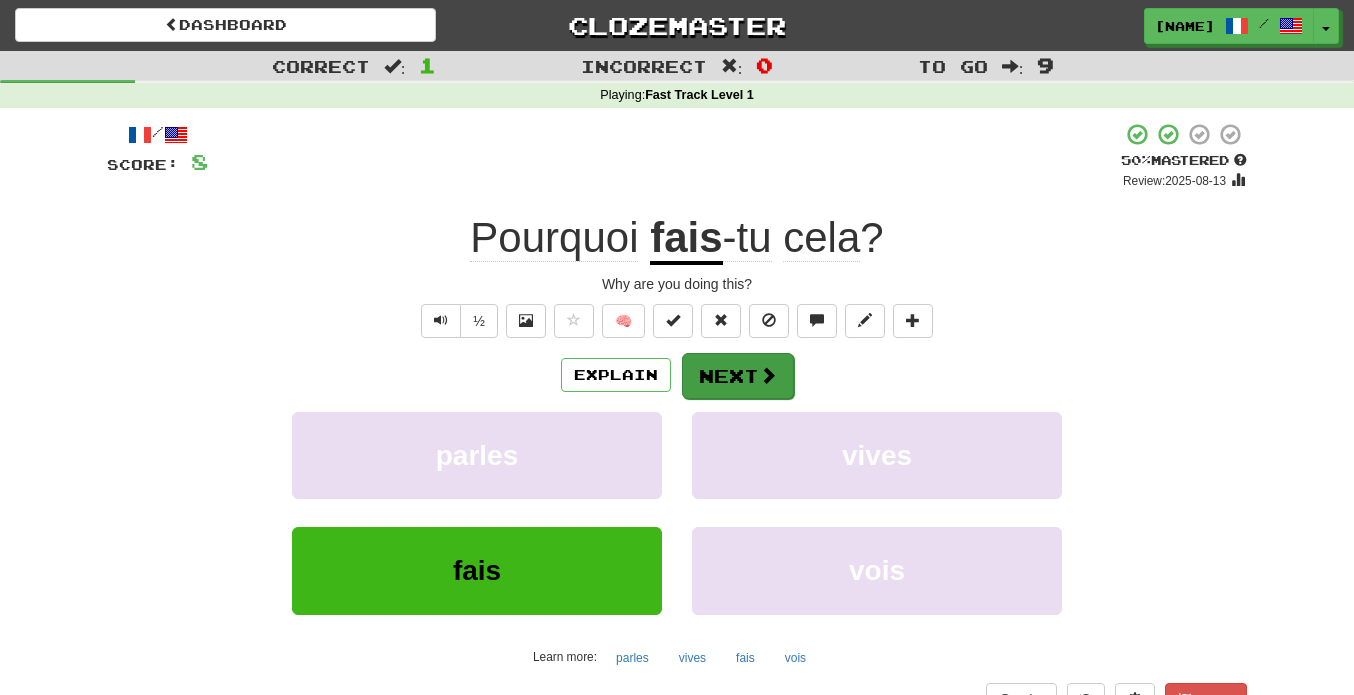 click on "Next" at bounding box center (738, 376) 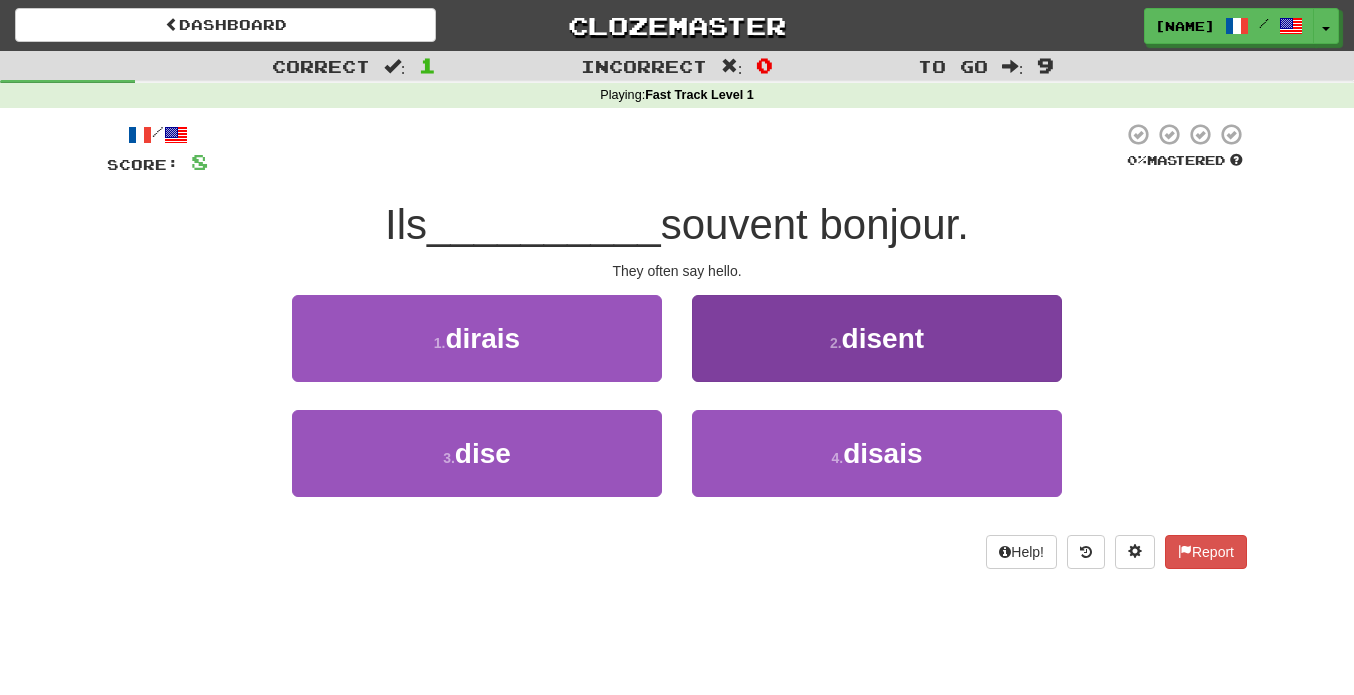 click on "2 .  disent" at bounding box center (877, 338) 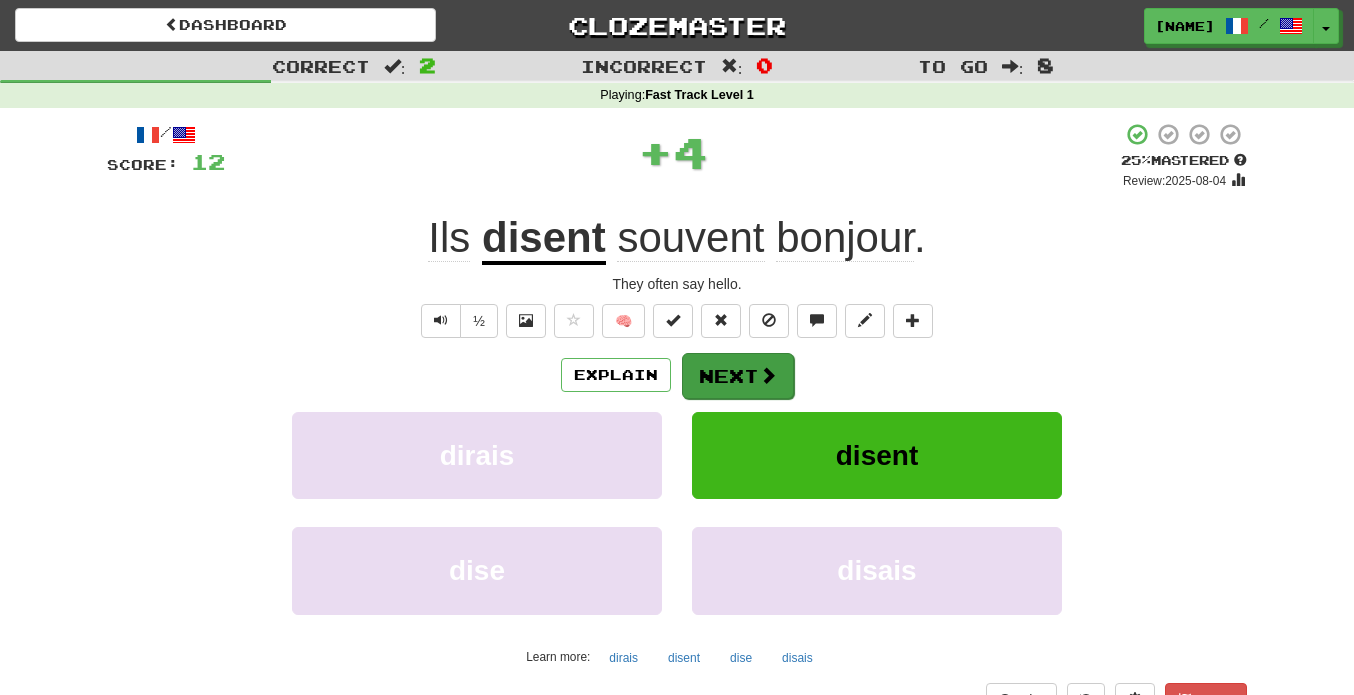 click on "Next" at bounding box center [738, 376] 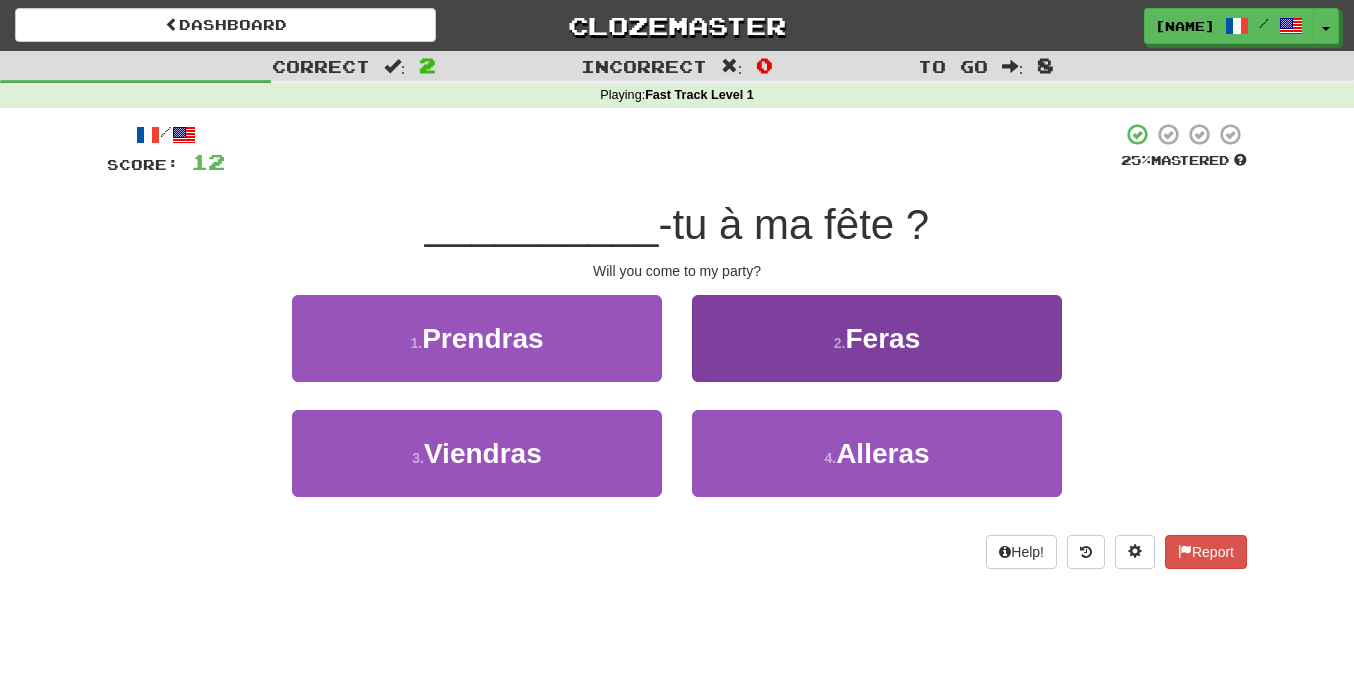 click on "2 .  Feras" at bounding box center [877, 338] 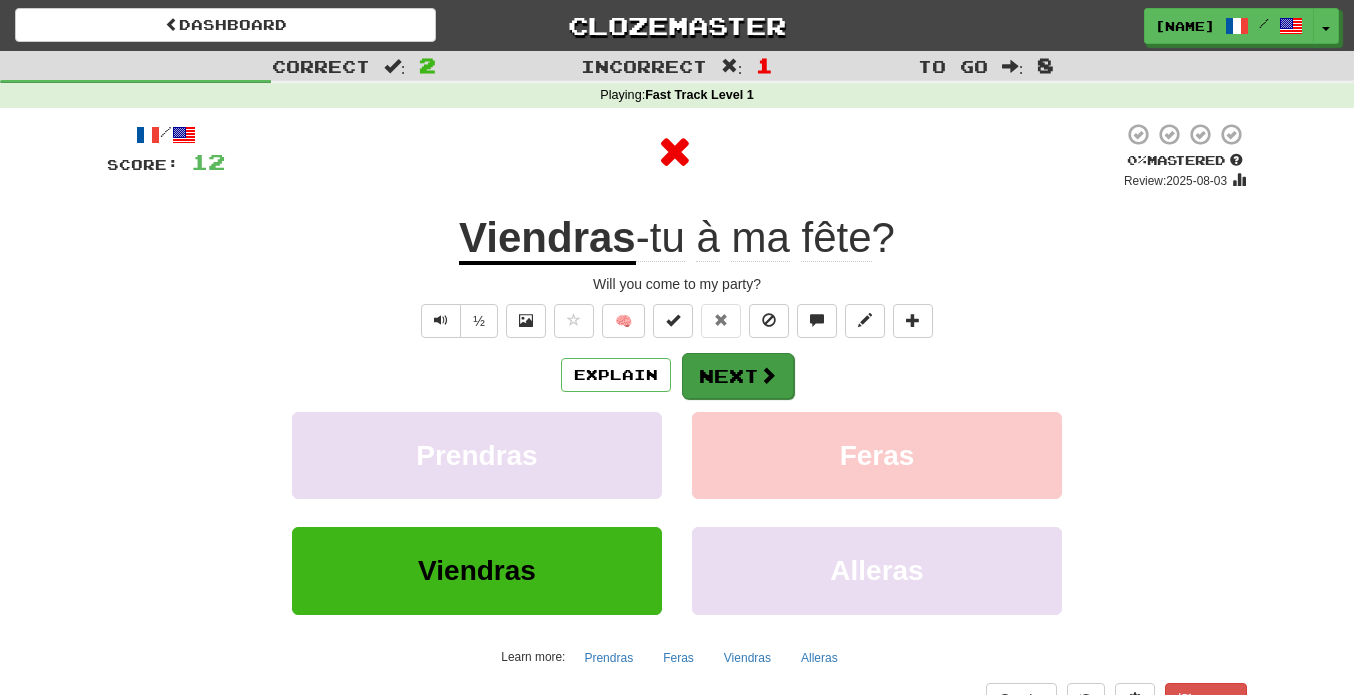 click on "Next" at bounding box center (738, 376) 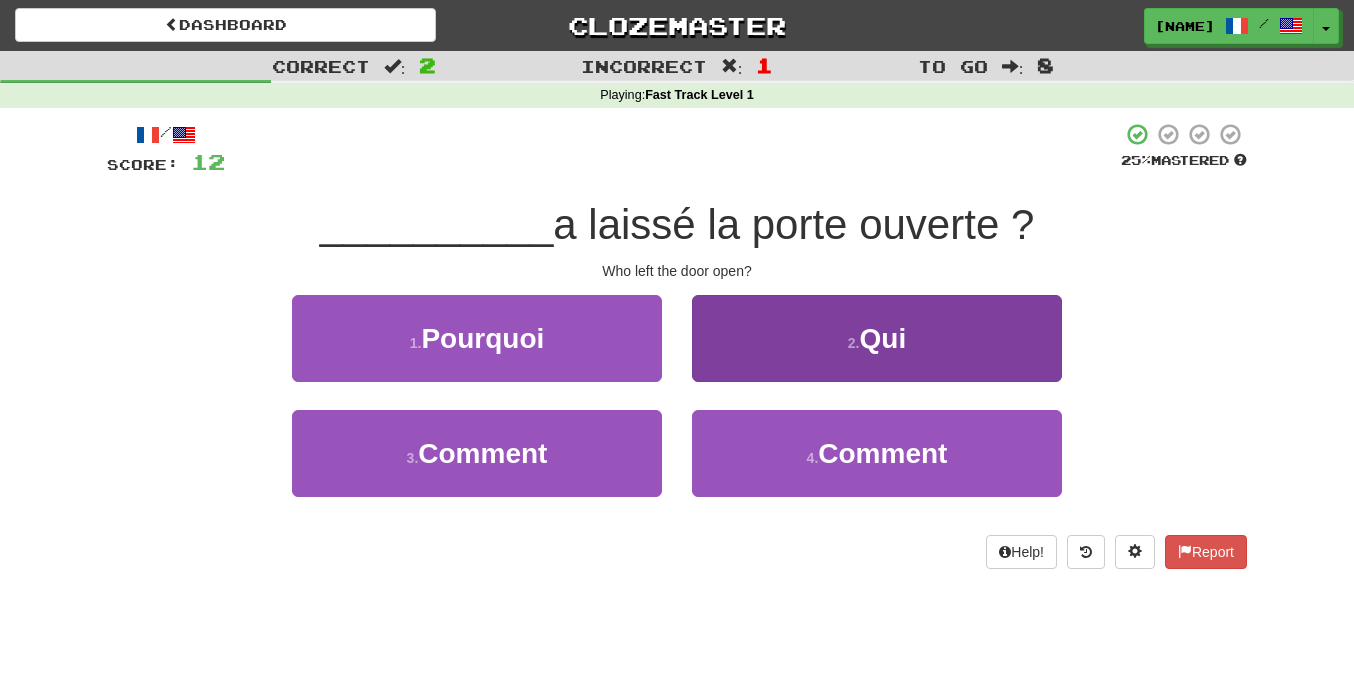 click on "2 .  Qui" at bounding box center (877, 338) 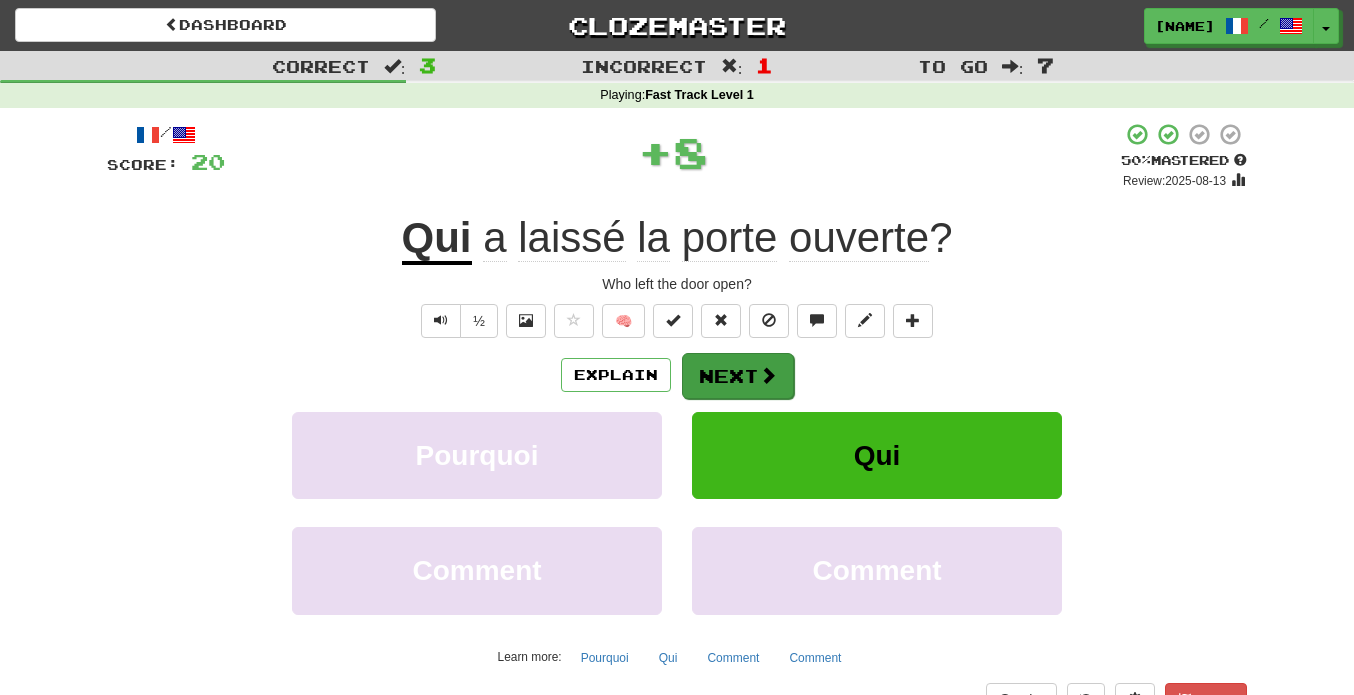 click at bounding box center [768, 375] 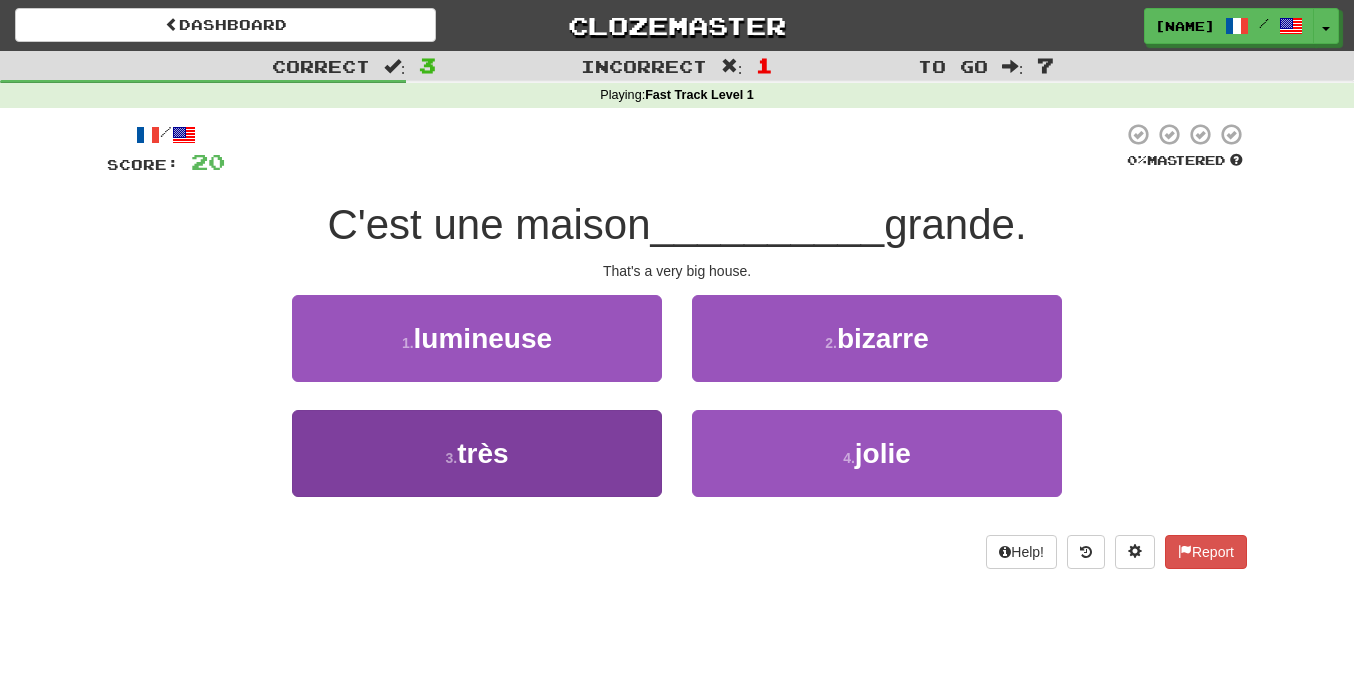 click on "3 .  très" at bounding box center (477, 453) 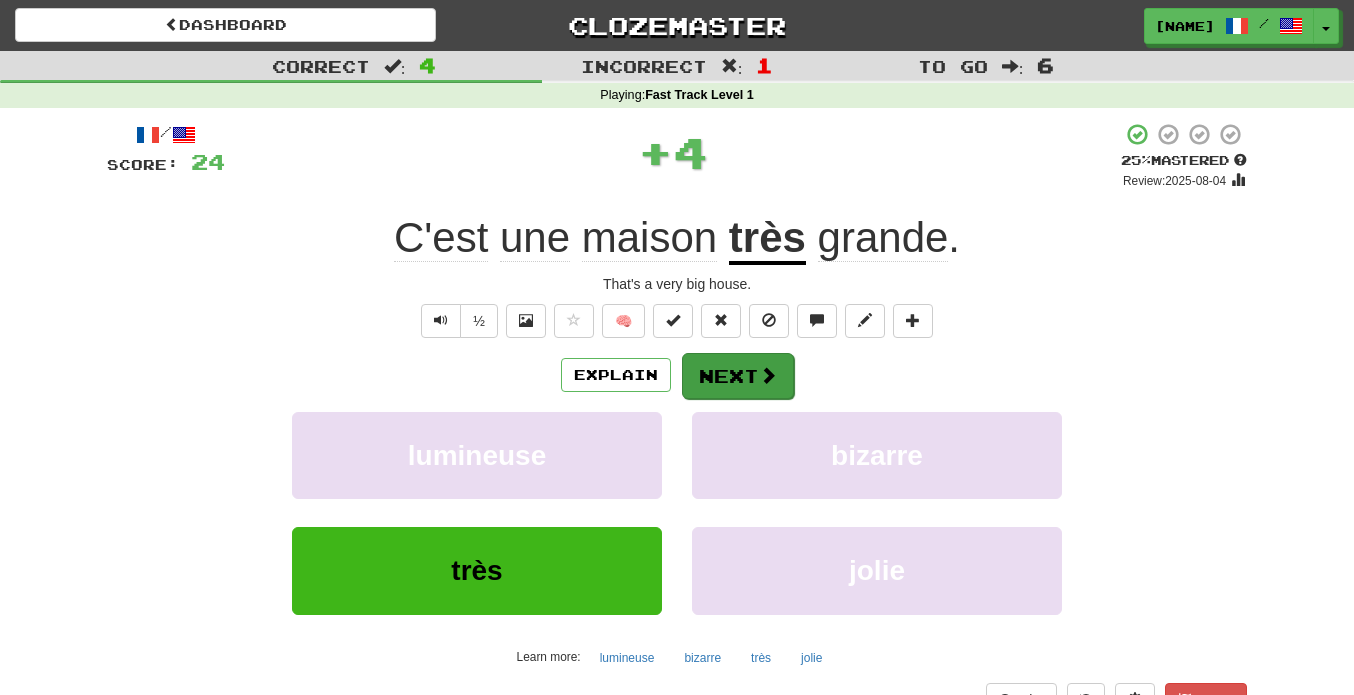 click on "Next" at bounding box center [738, 376] 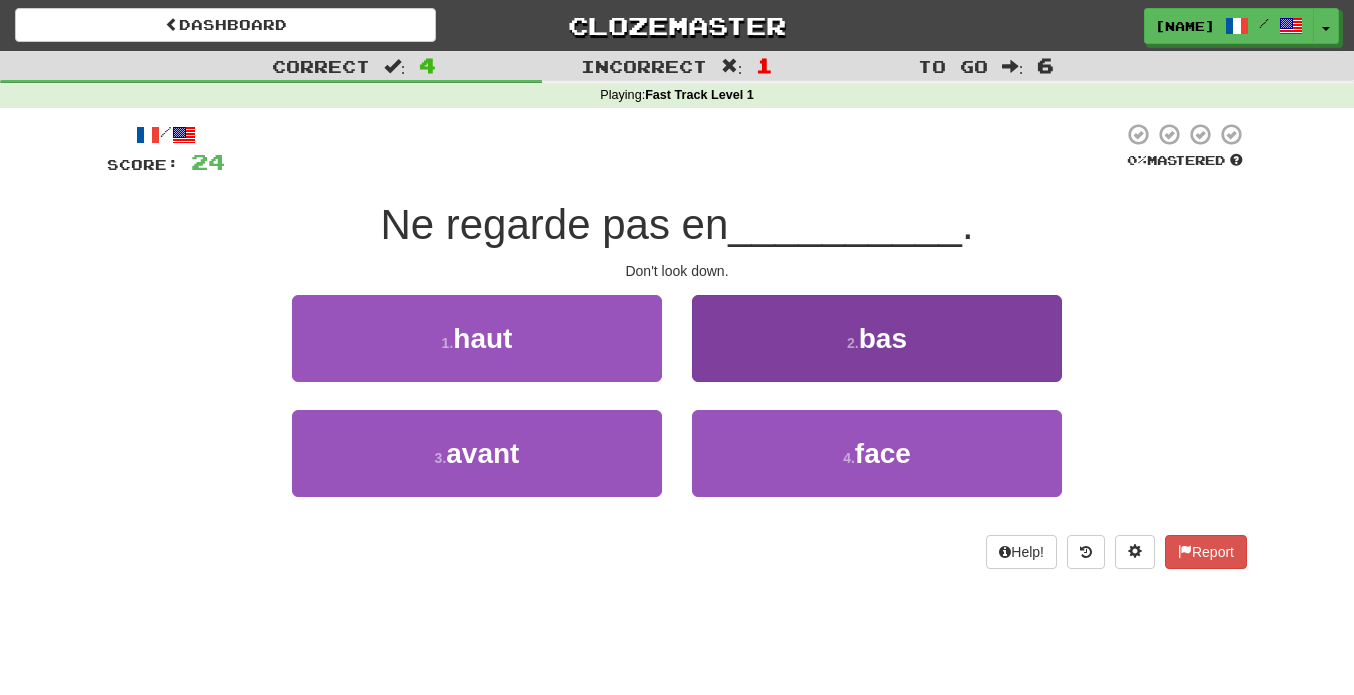 click on "2 .  bas" at bounding box center [877, 338] 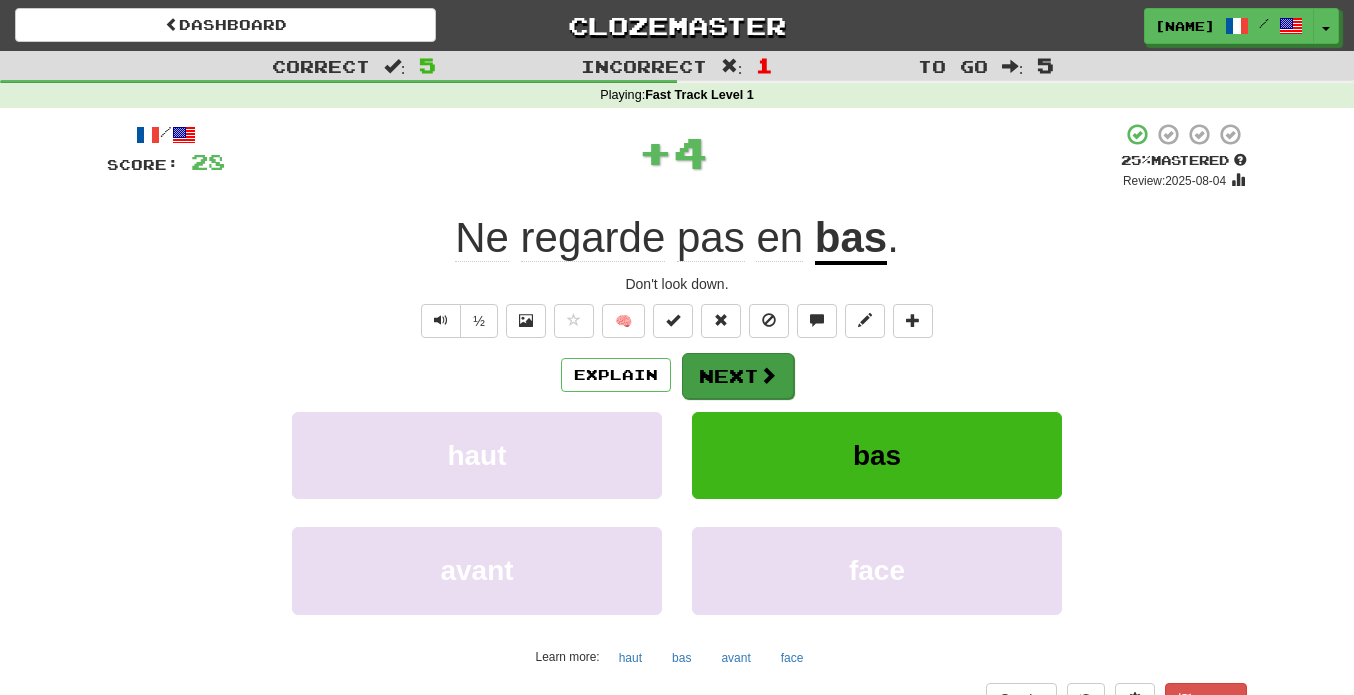 click at bounding box center [768, 375] 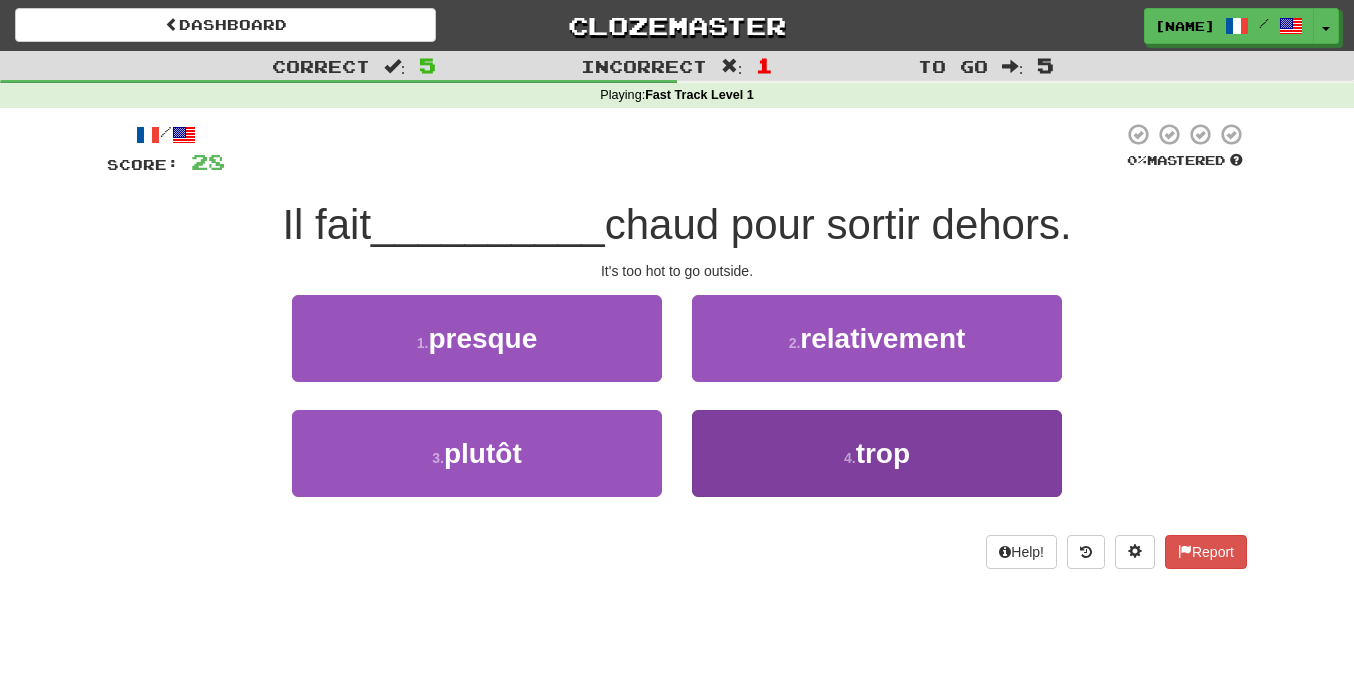 click on "4 .  trop" at bounding box center [877, 453] 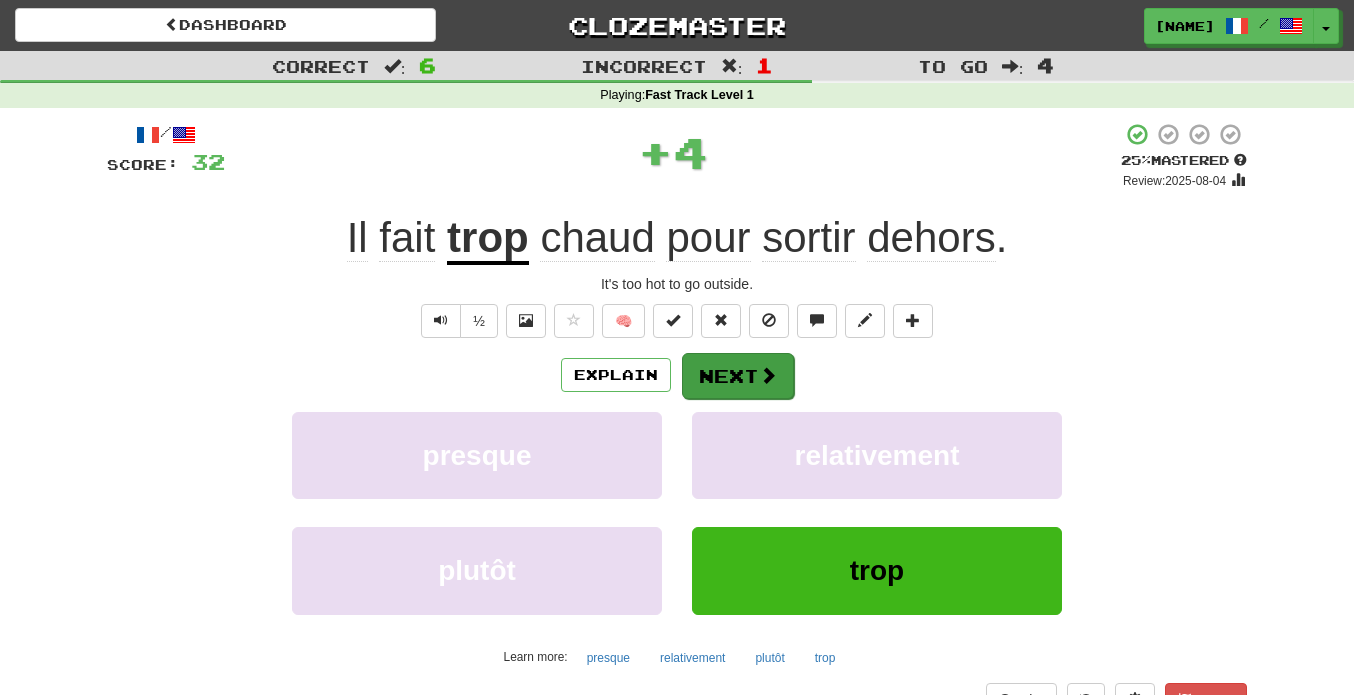 click at bounding box center [768, 375] 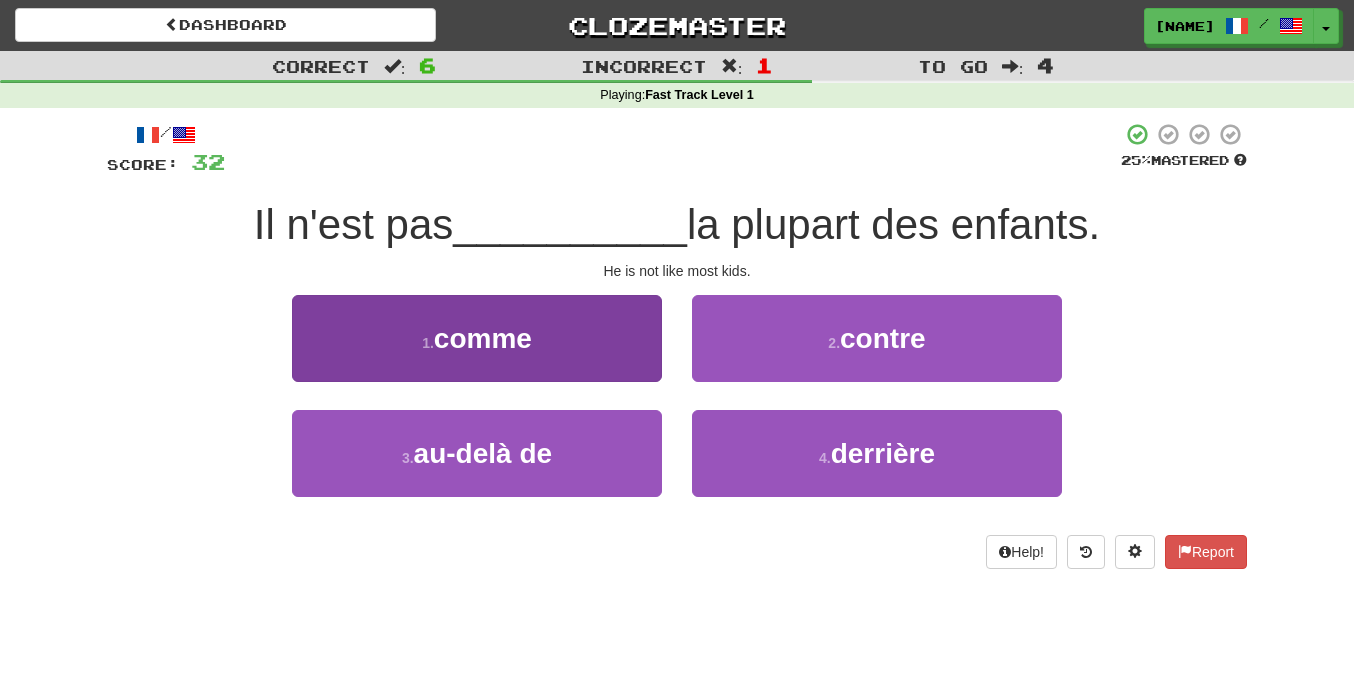 click on "1 .  comme" at bounding box center (477, 338) 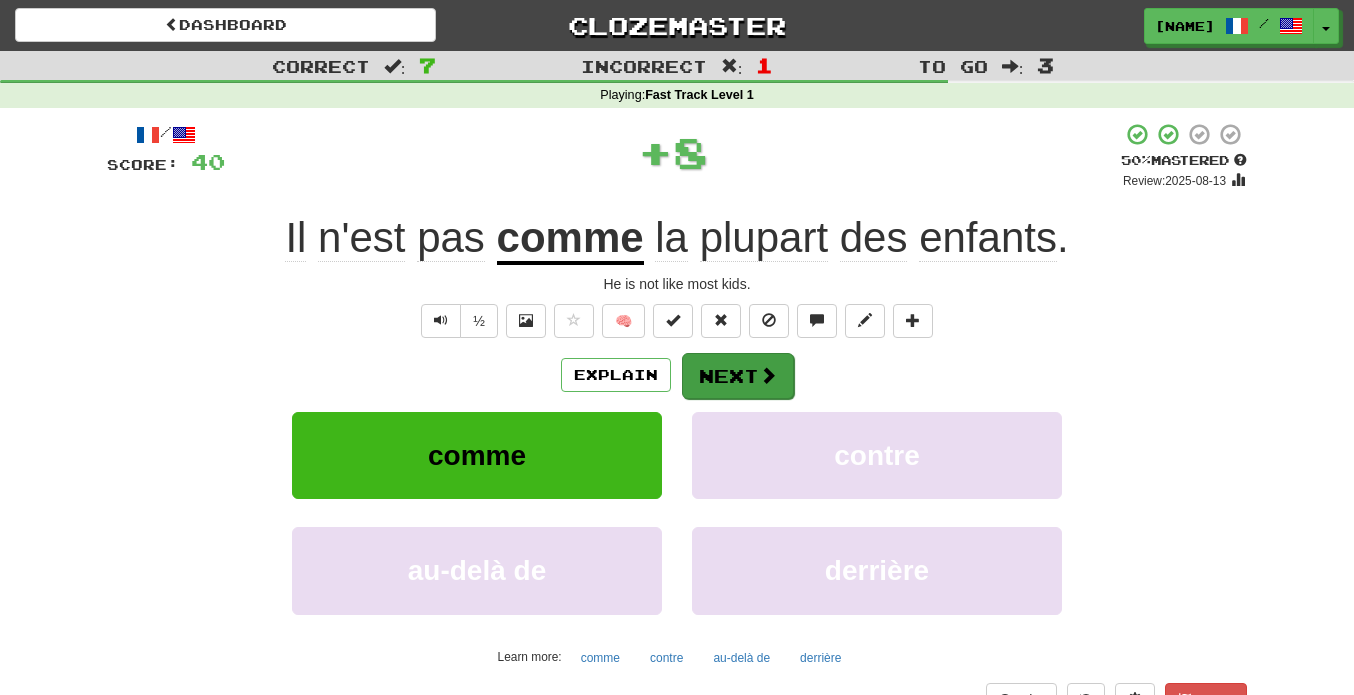 click on "Next" at bounding box center [738, 376] 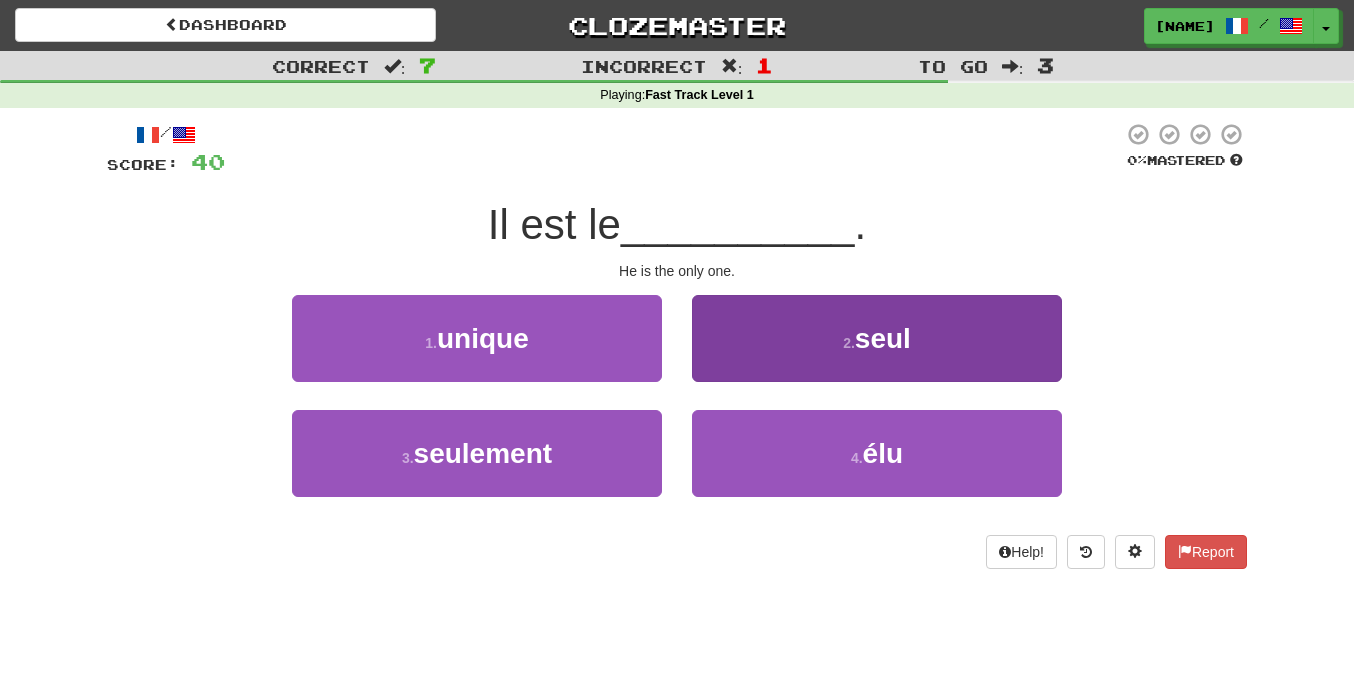 click on "2 .  seul" at bounding box center (877, 338) 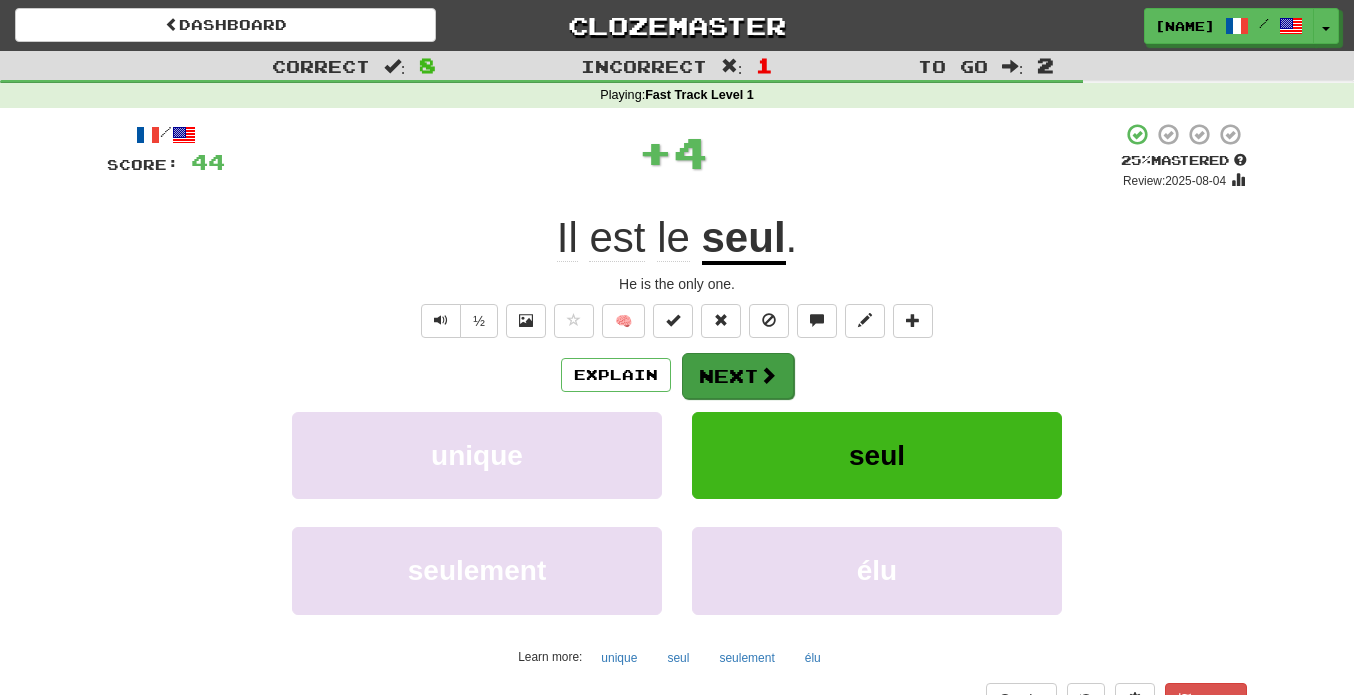 click at bounding box center (768, 375) 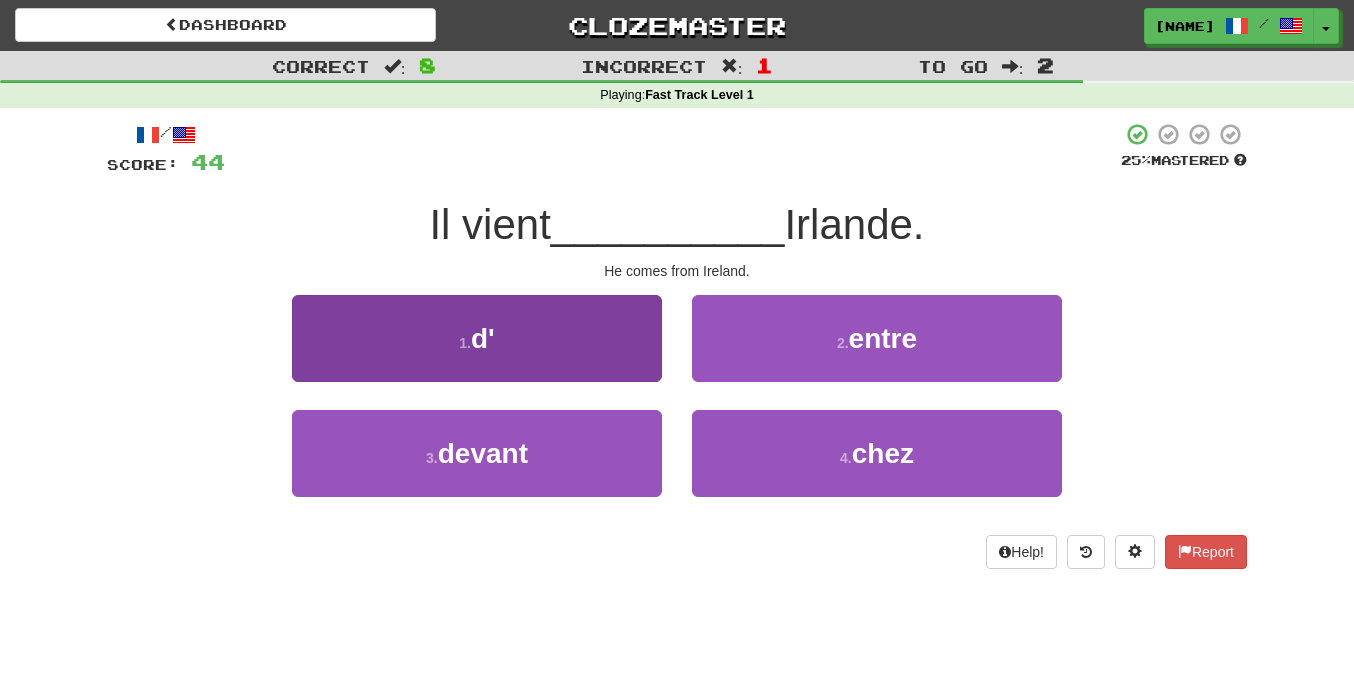 click on "1 .  d'" at bounding box center [477, 338] 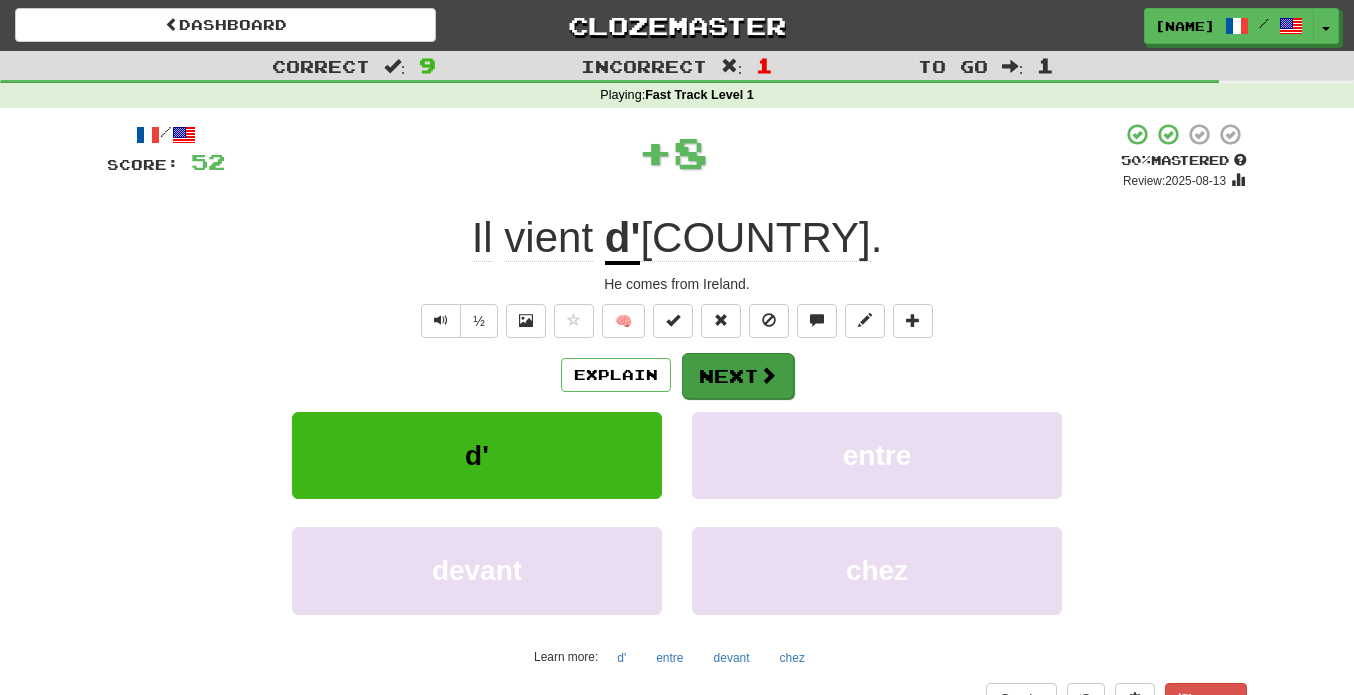 click on "Next" at bounding box center [738, 376] 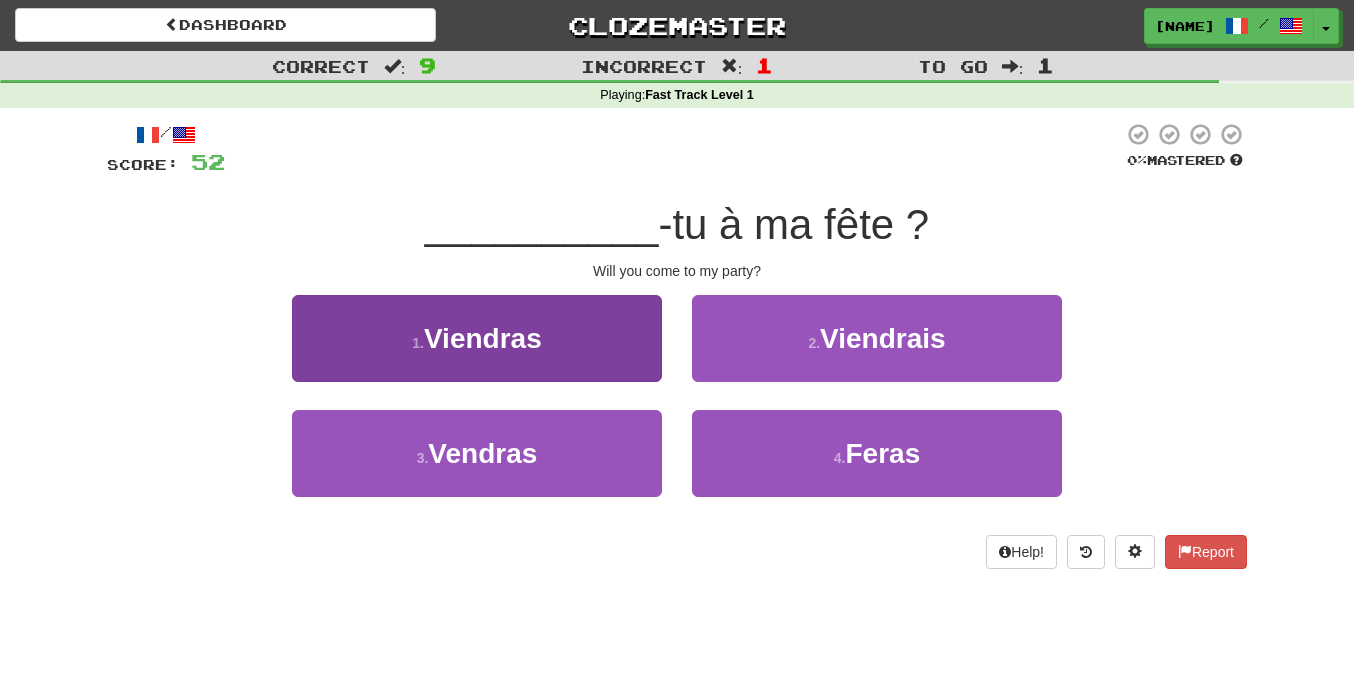 click on "1 .  Viendras" at bounding box center [477, 338] 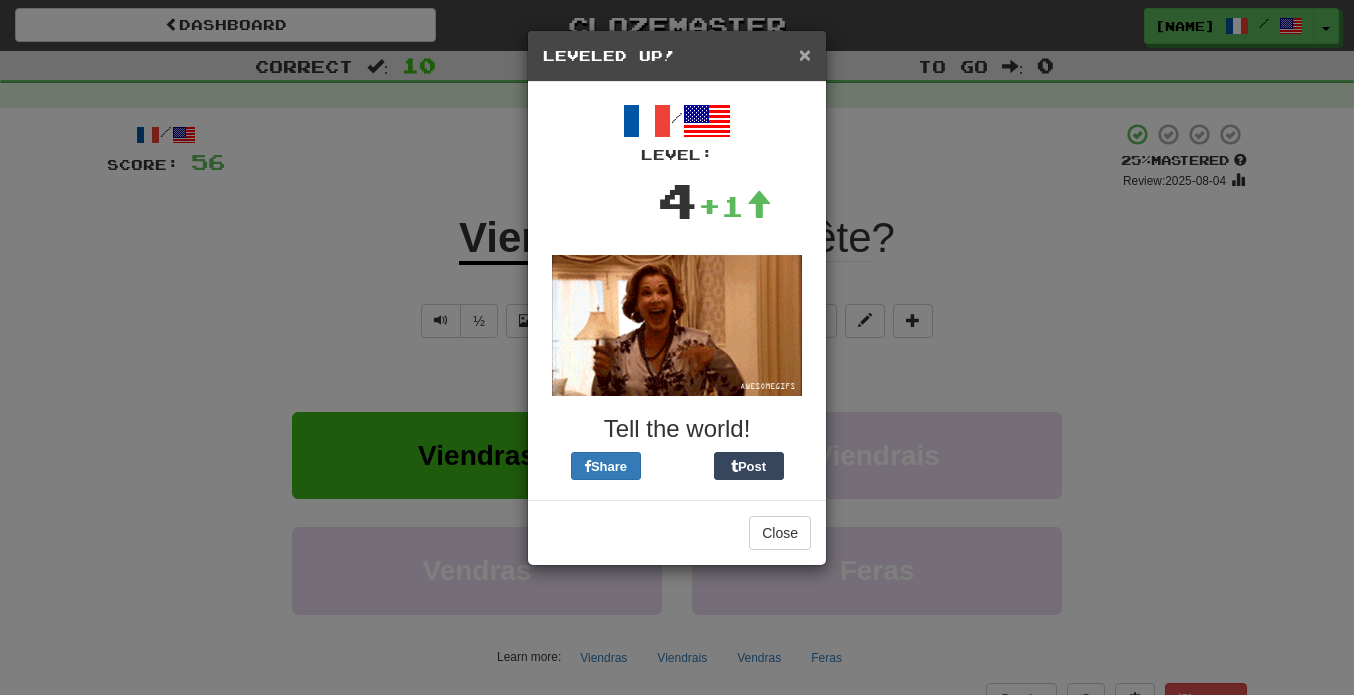 click on "×" at bounding box center (805, 54) 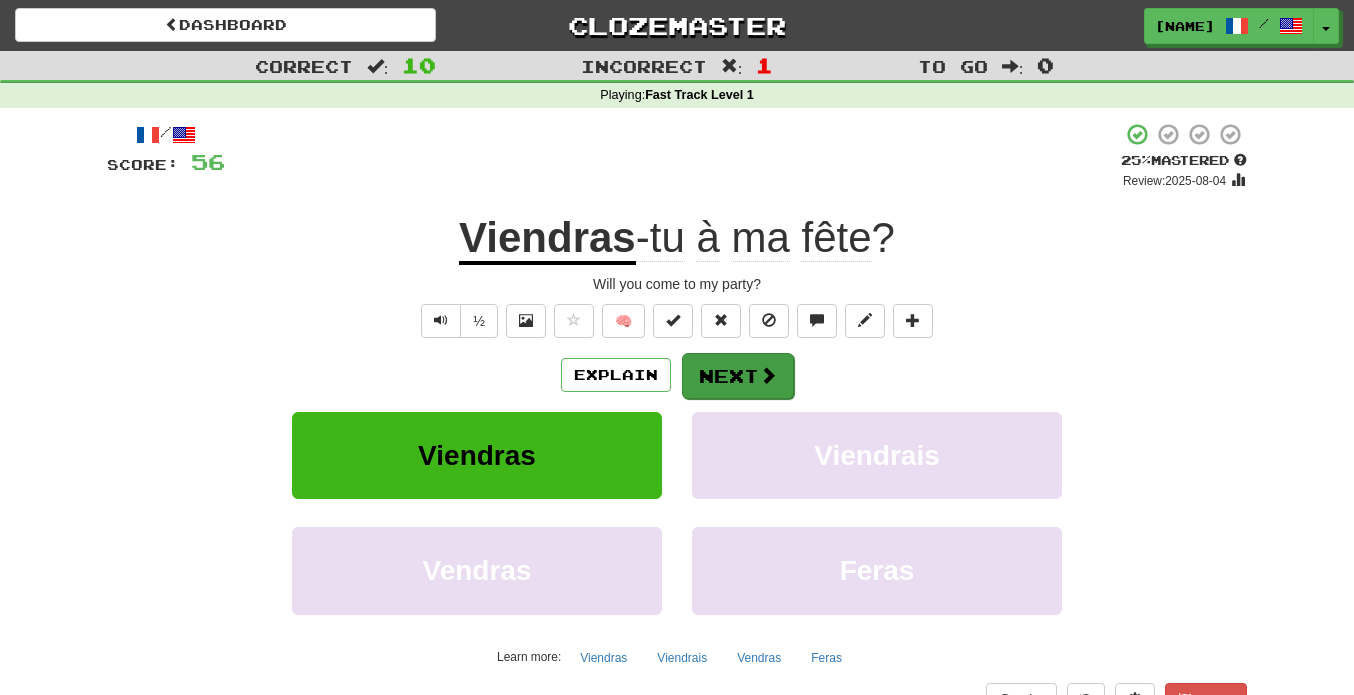 click at bounding box center (768, 375) 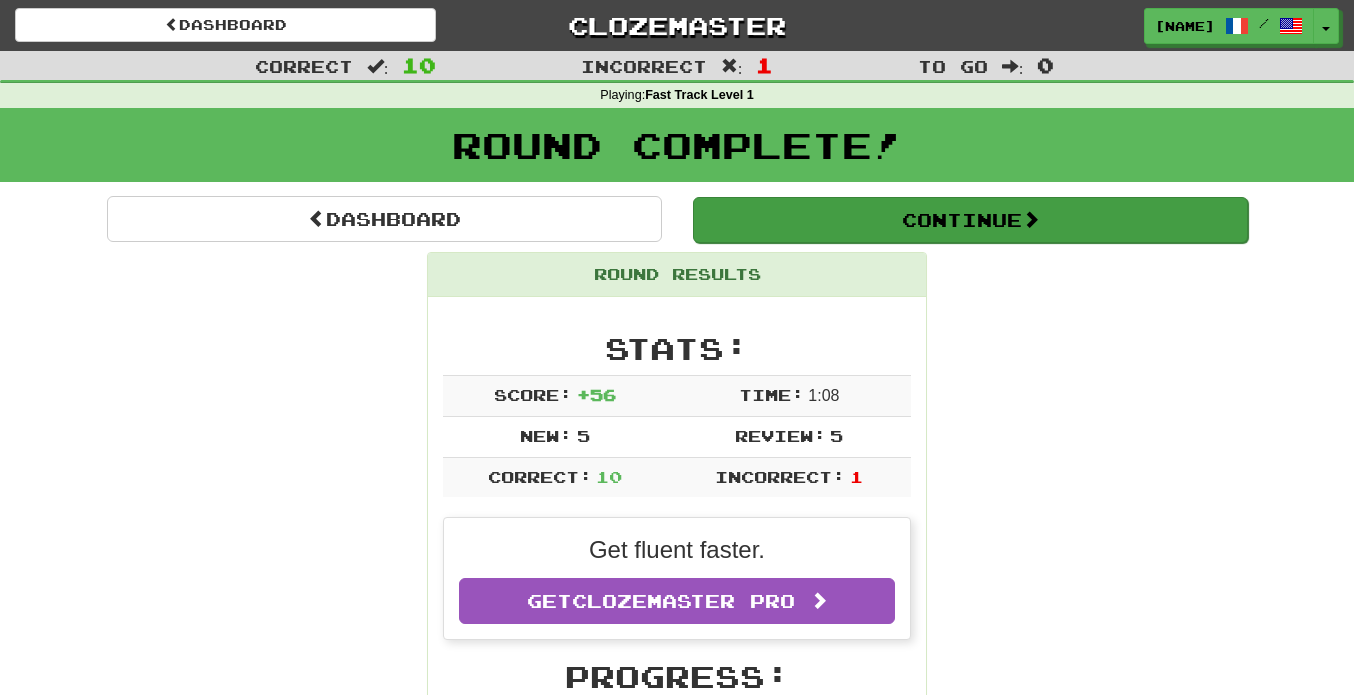 click on "Continue" at bounding box center (970, 220) 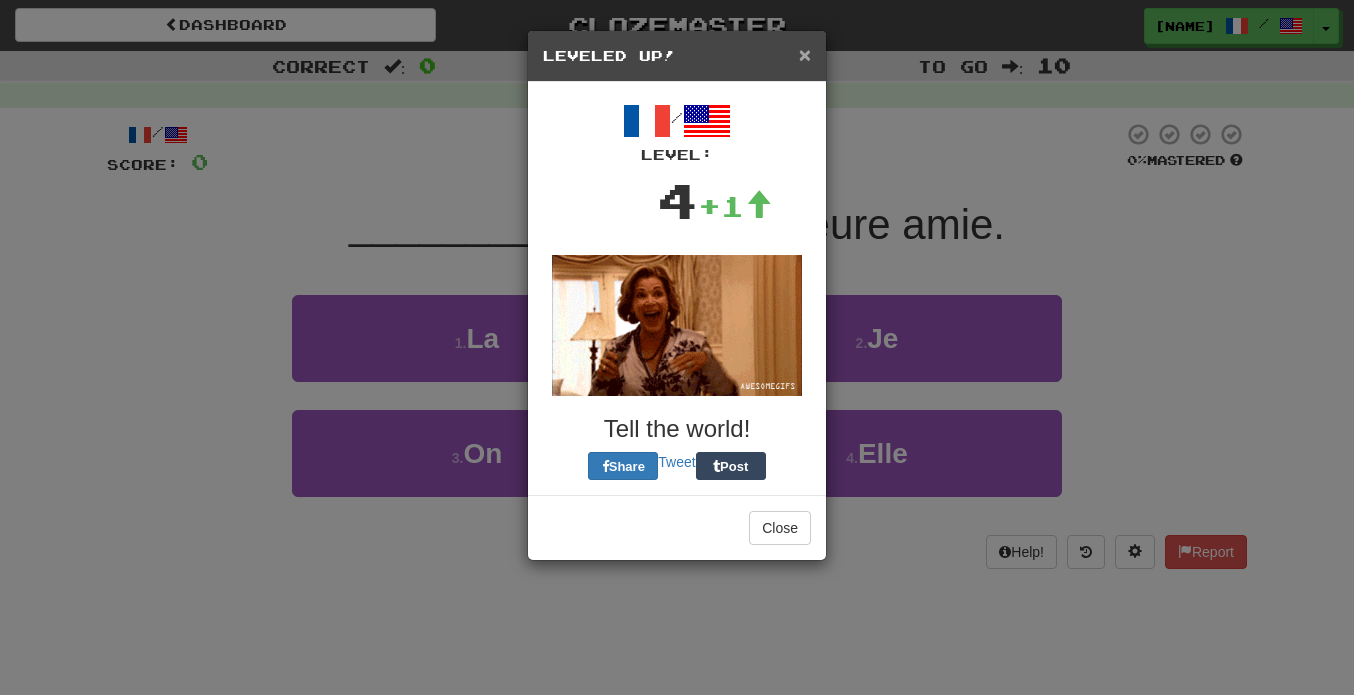 click on "×" at bounding box center [805, 54] 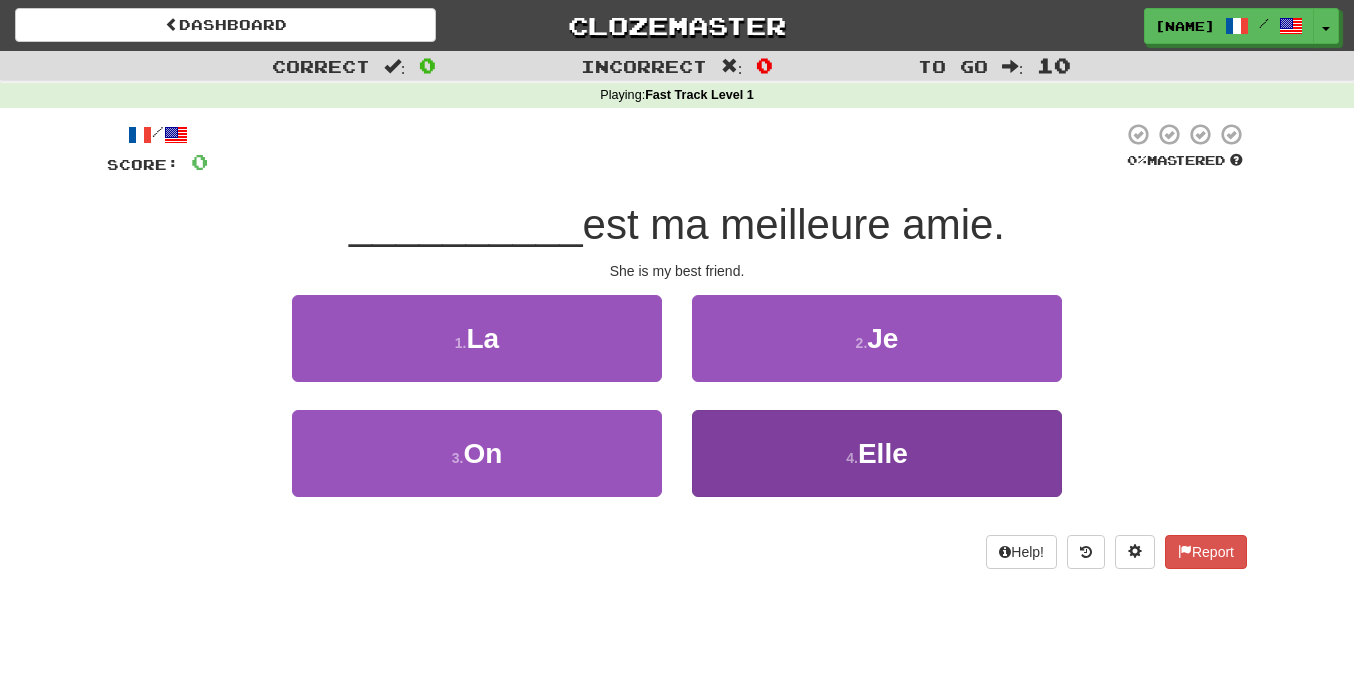 click on "4 .  Elle" at bounding box center [877, 453] 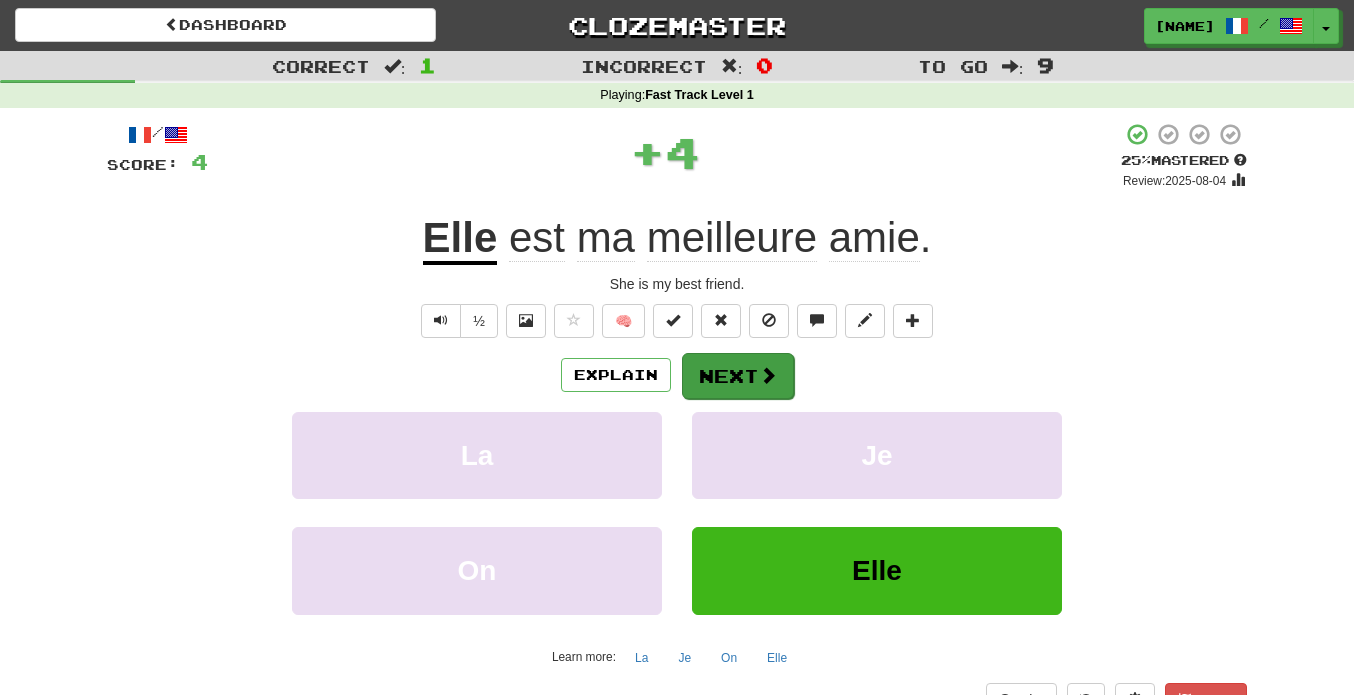 click on "Next" at bounding box center [738, 376] 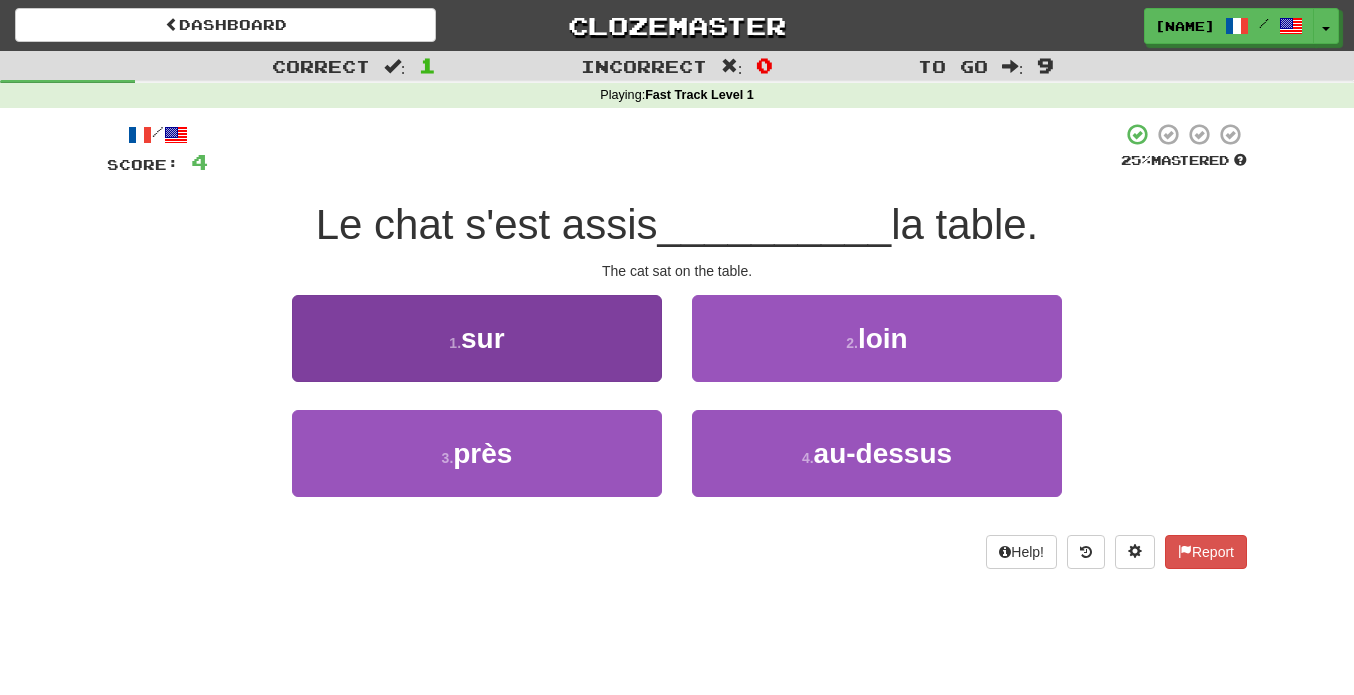 click on "1 .  sur" at bounding box center (477, 338) 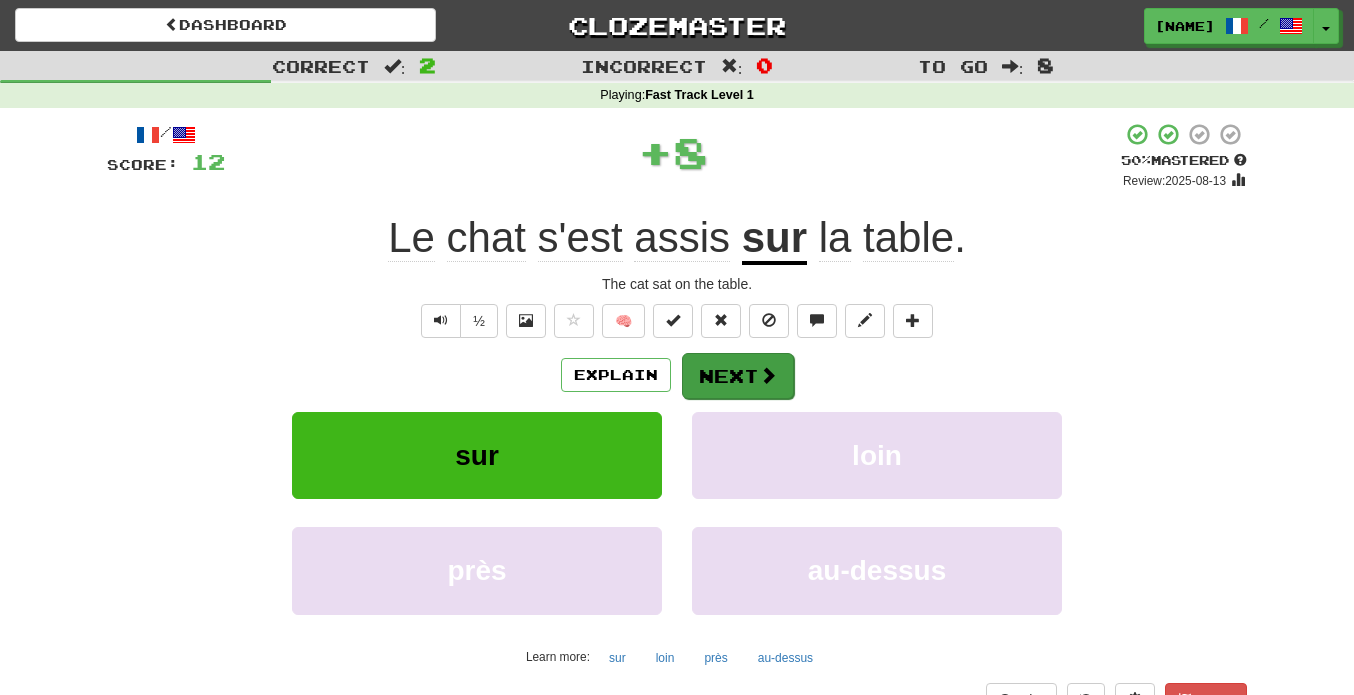 click at bounding box center [768, 375] 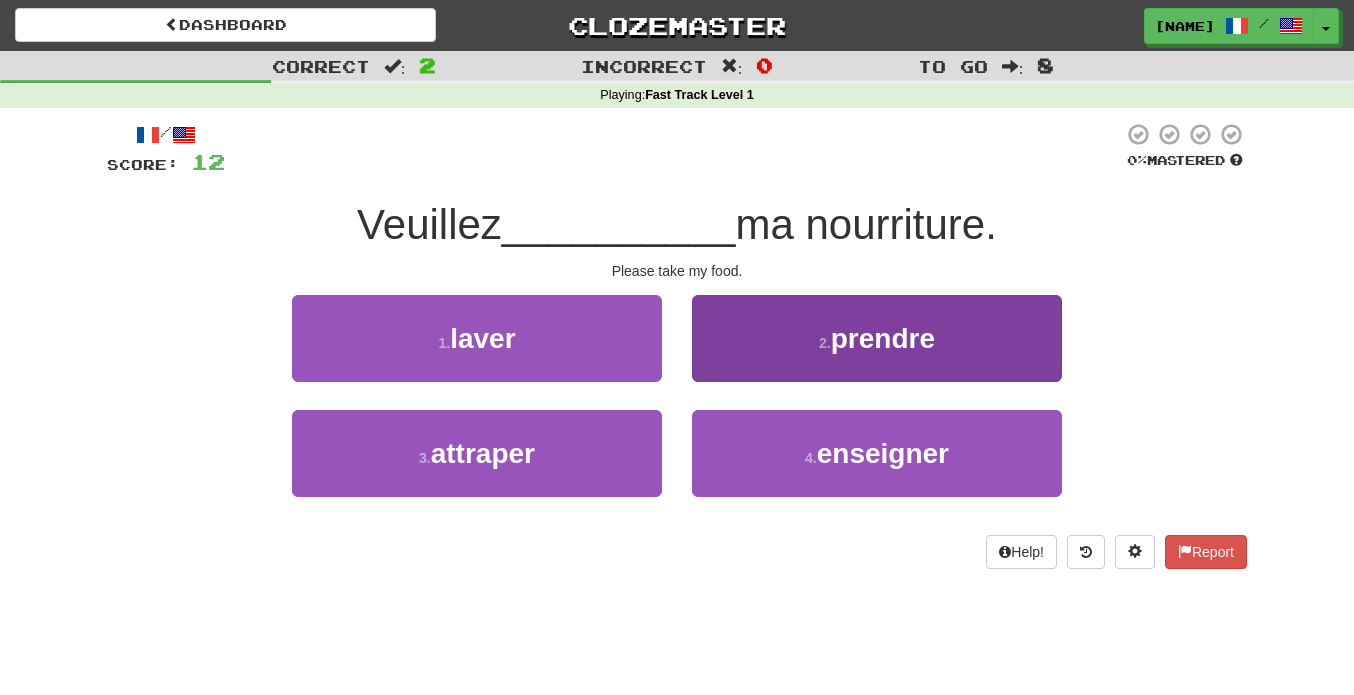 click on "2 .  prendre" at bounding box center [877, 338] 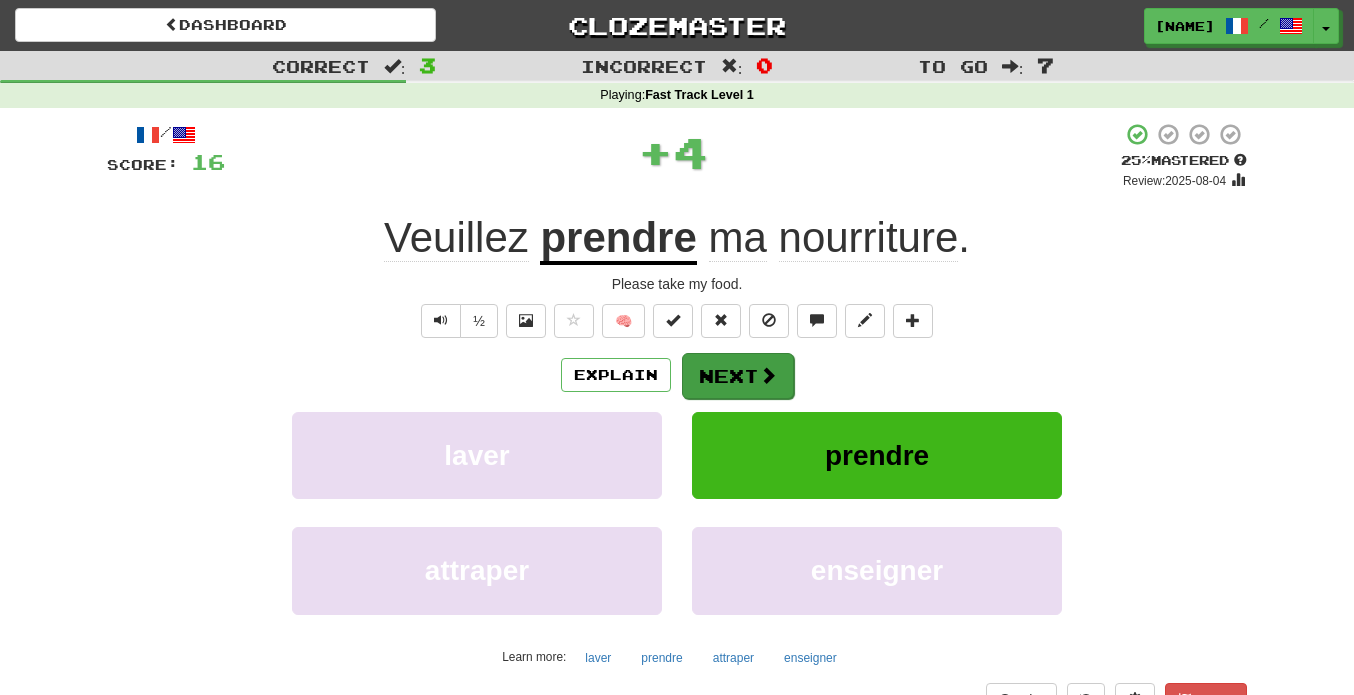 click at bounding box center [768, 375] 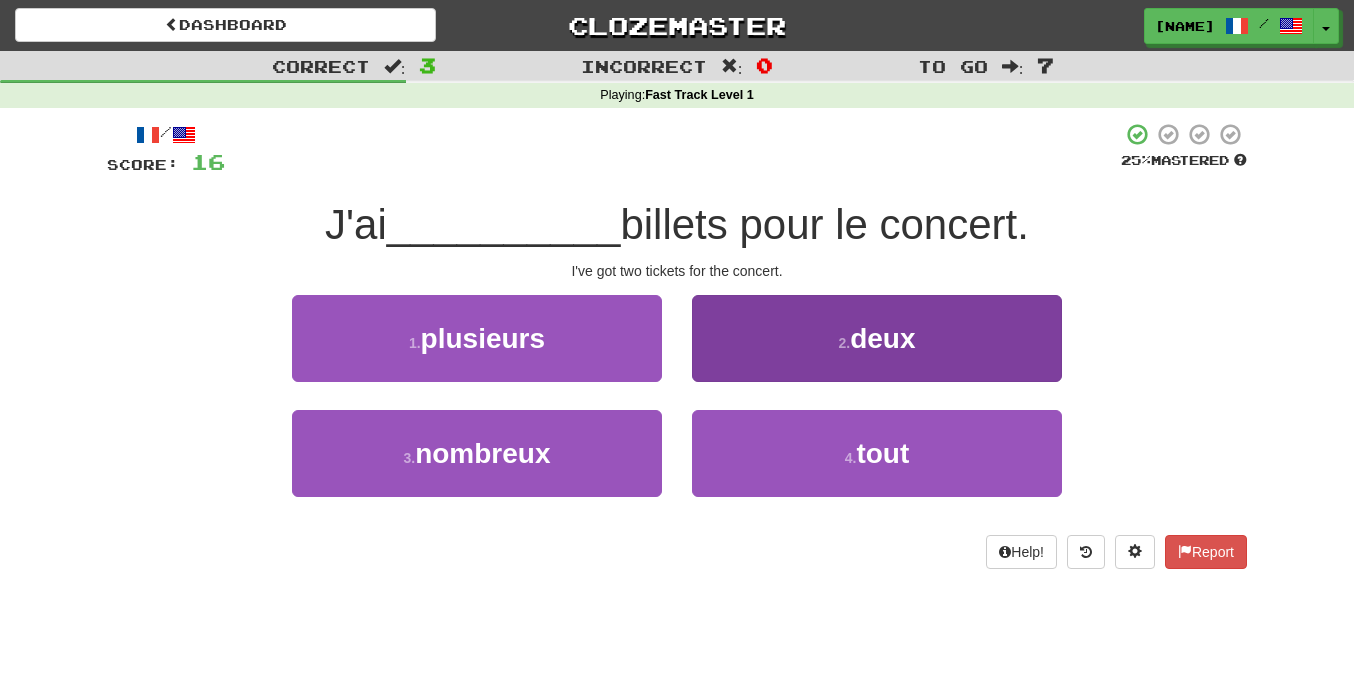 click on "2 .  deux" at bounding box center (877, 338) 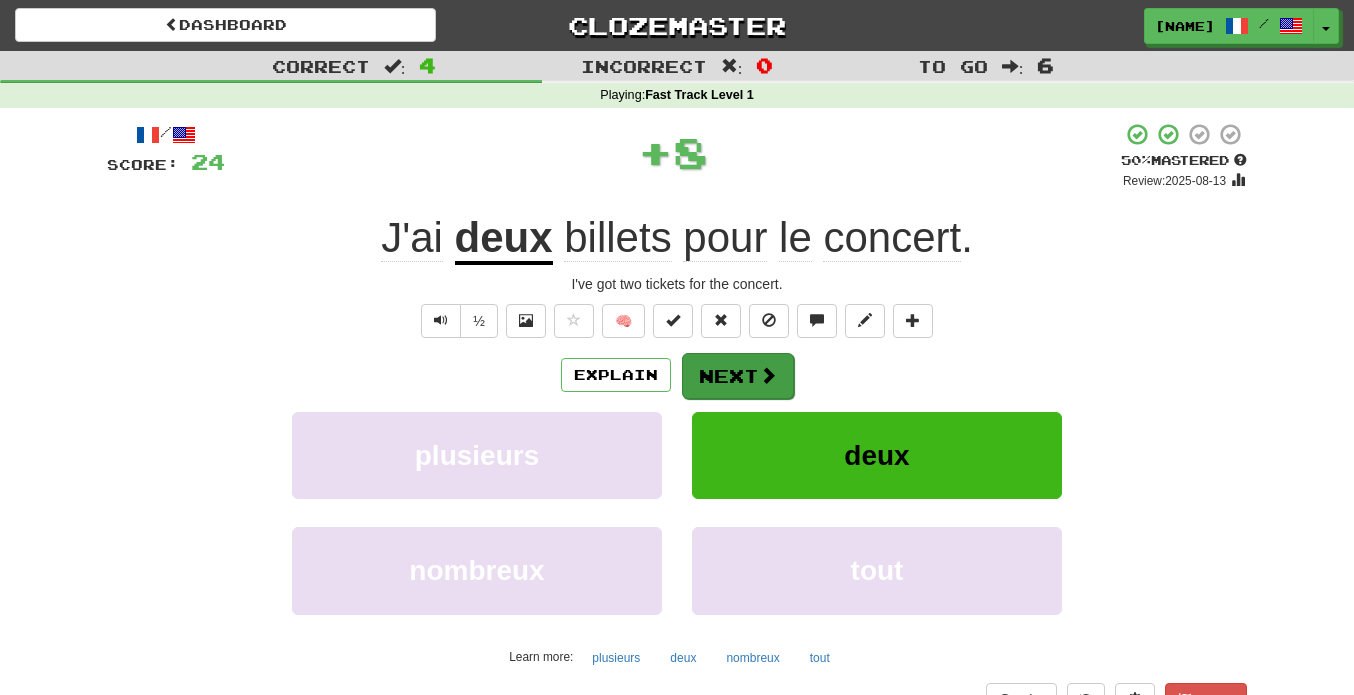 click on "Next" at bounding box center [738, 376] 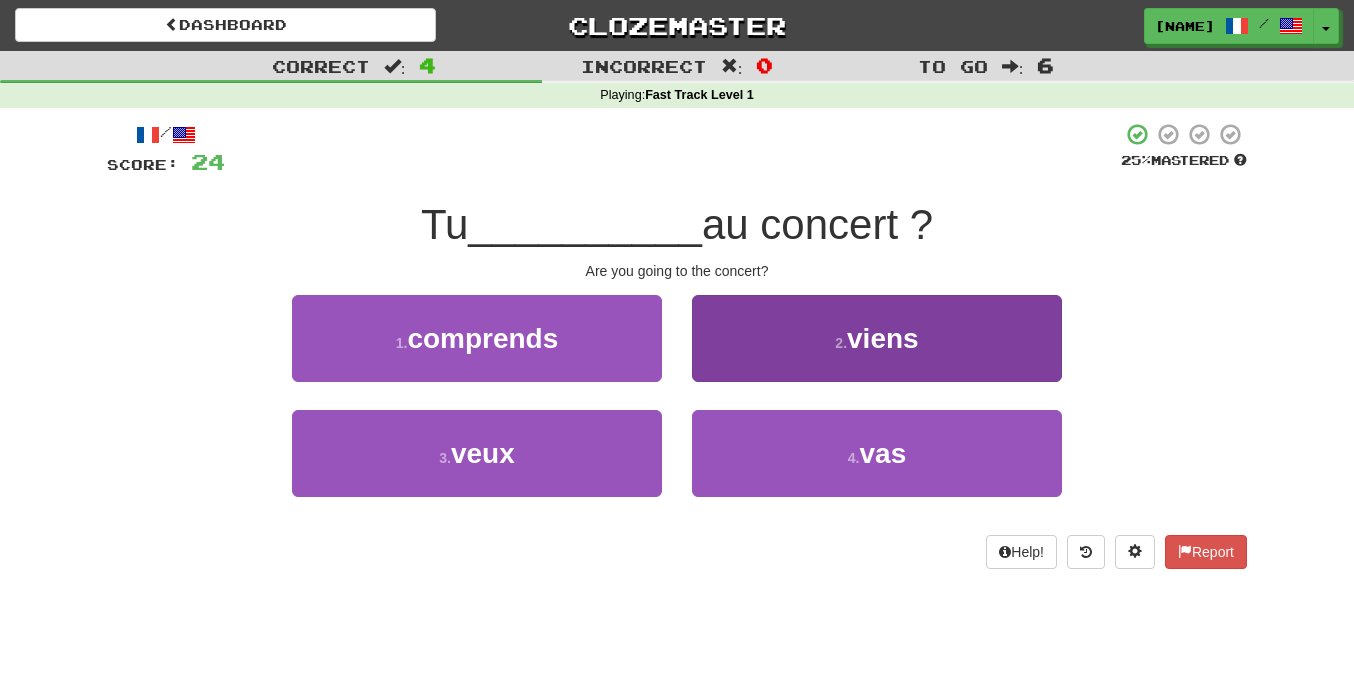 click on "2 ." at bounding box center (841, 343) 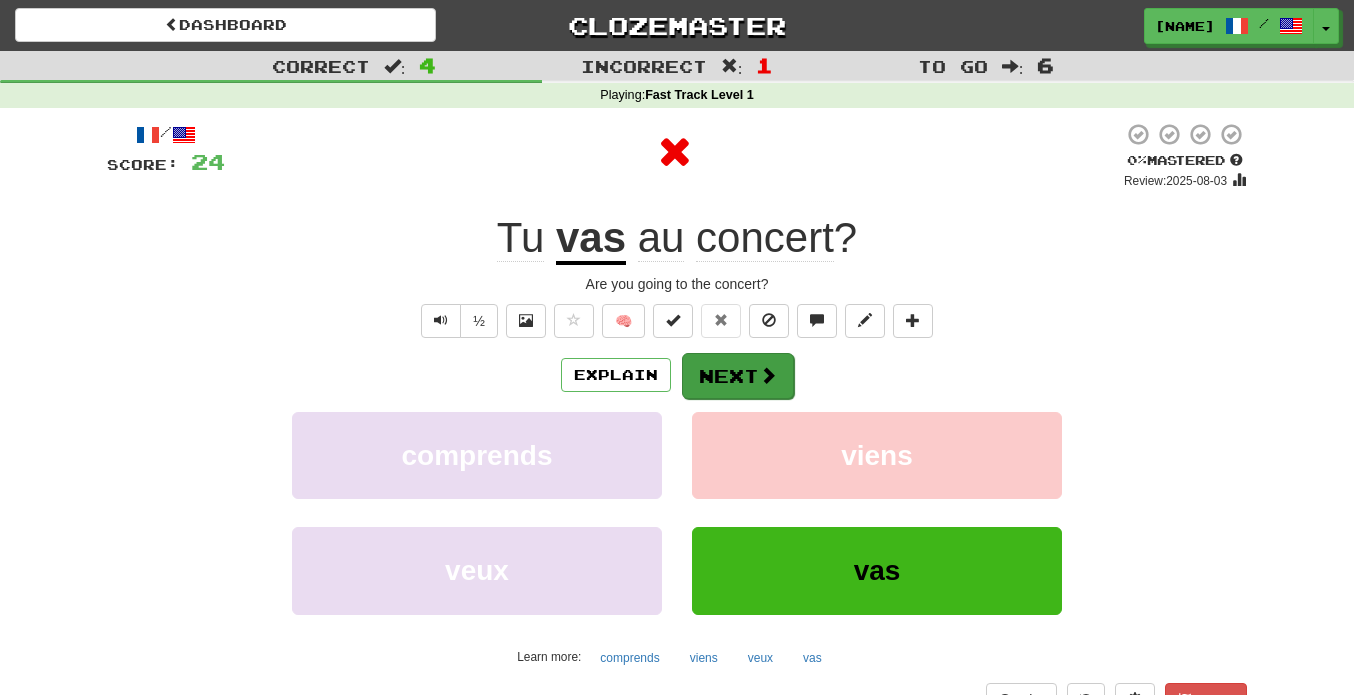 click at bounding box center [768, 375] 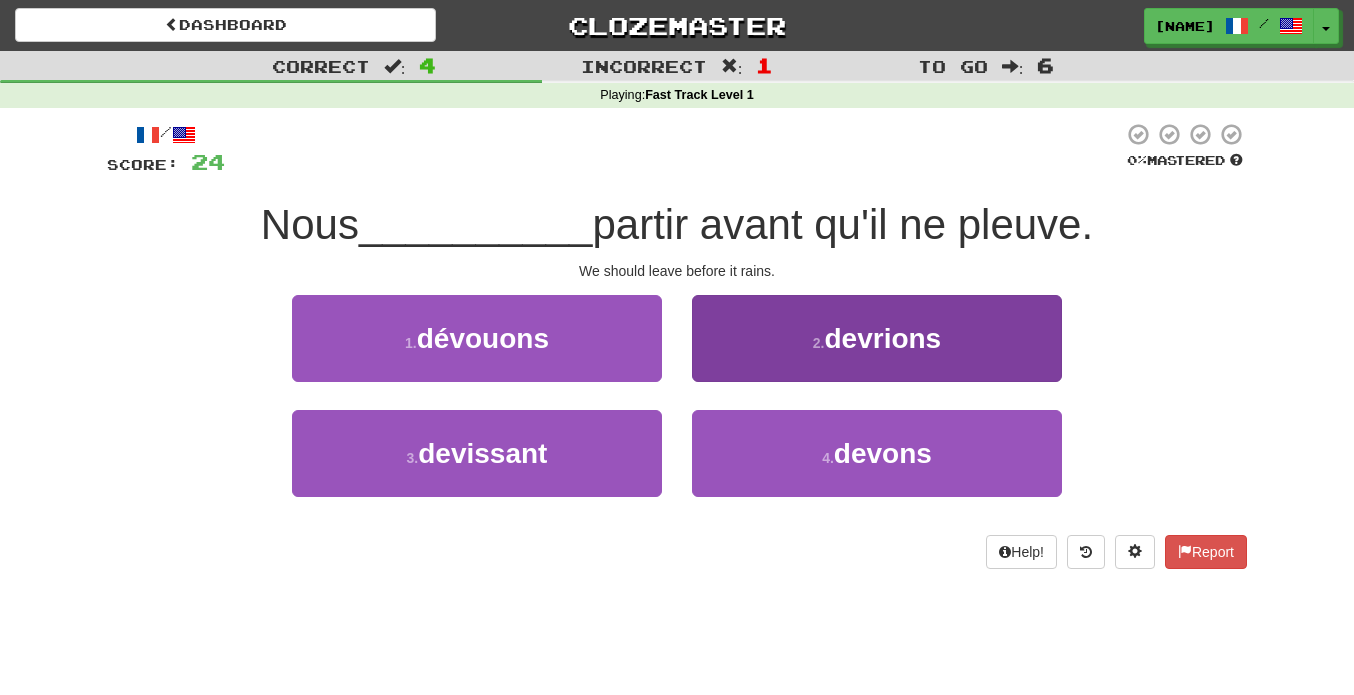 click on "devrions" at bounding box center (882, 338) 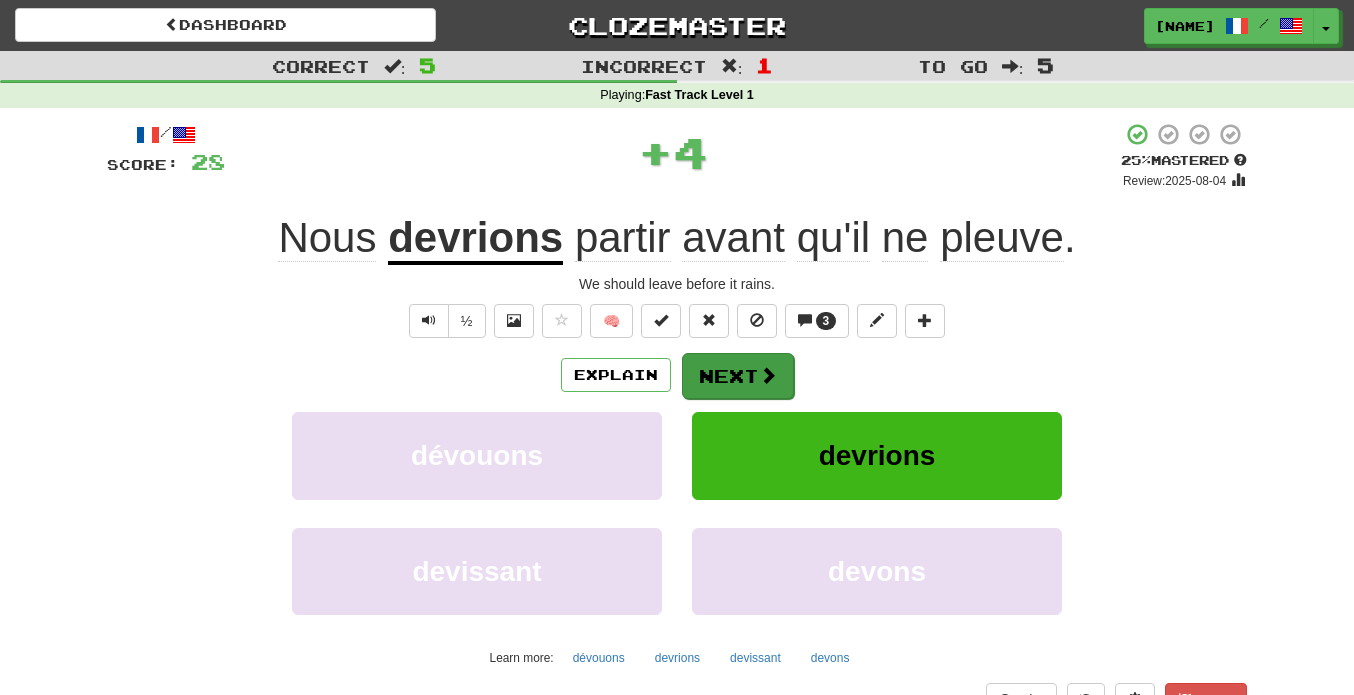 click at bounding box center [768, 375] 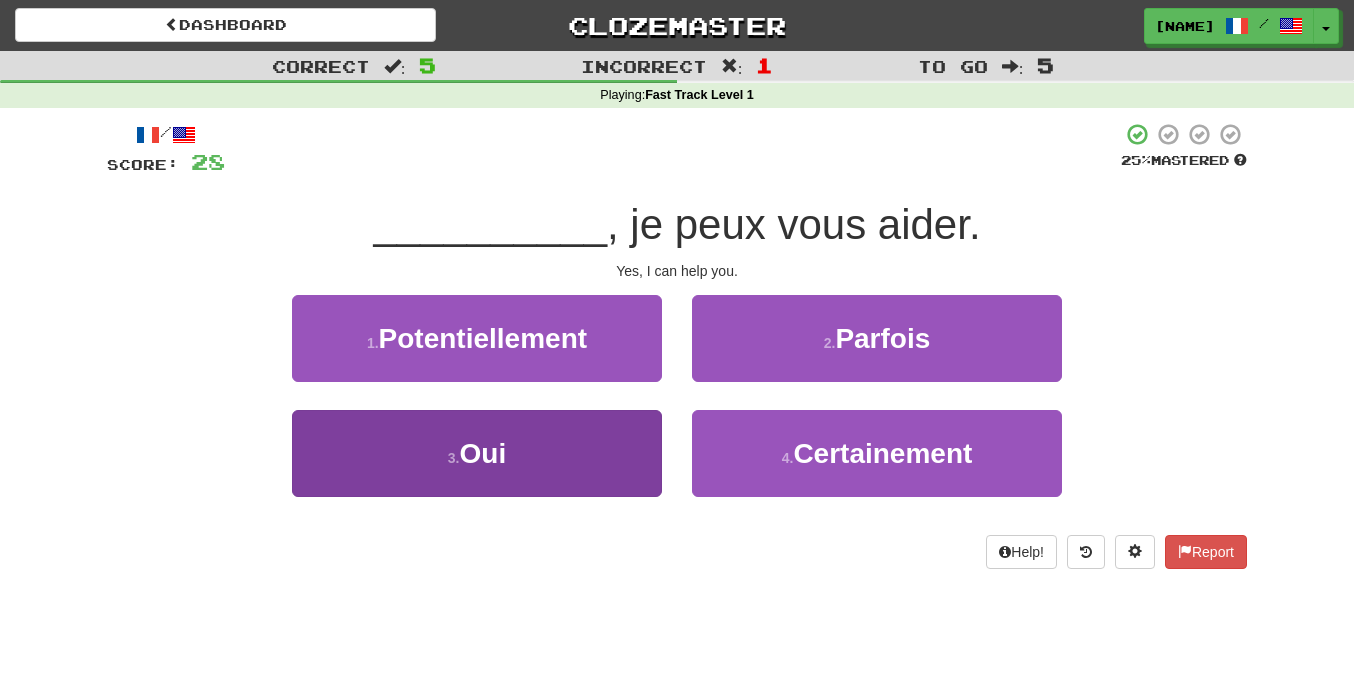 click on "3 .  Oui" at bounding box center [477, 453] 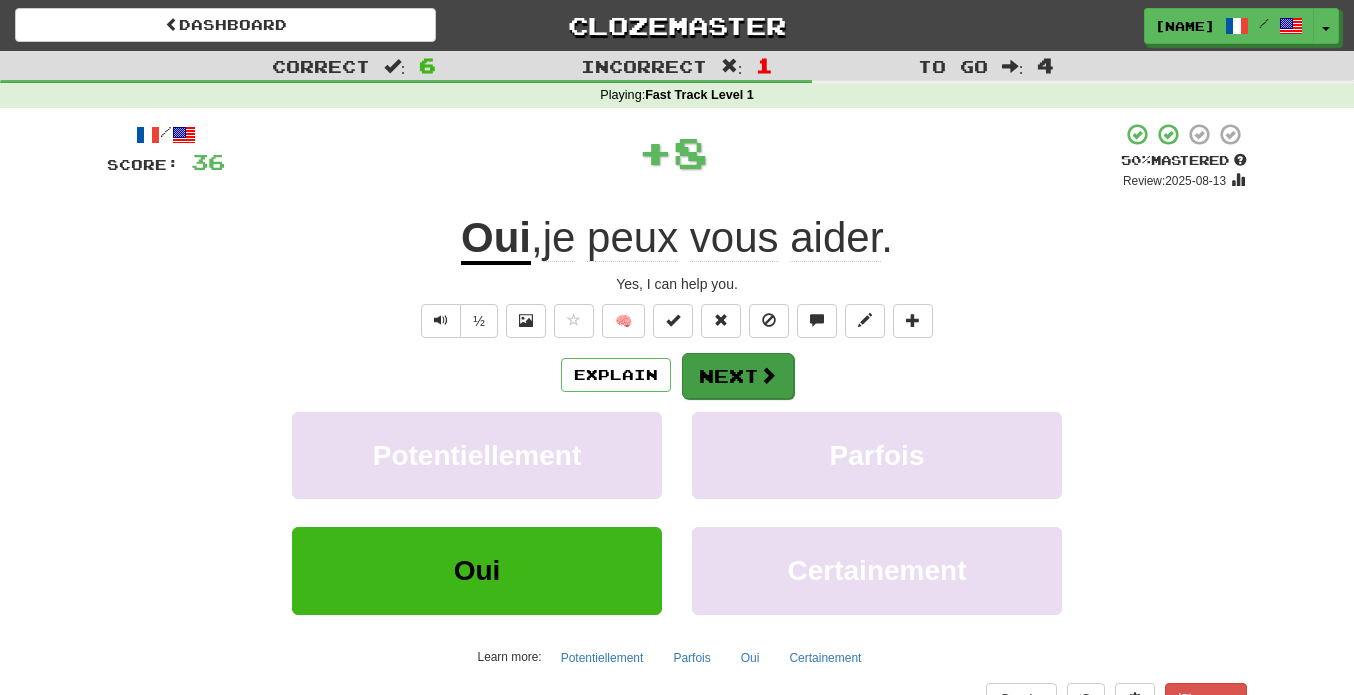 click on "Next" at bounding box center (738, 376) 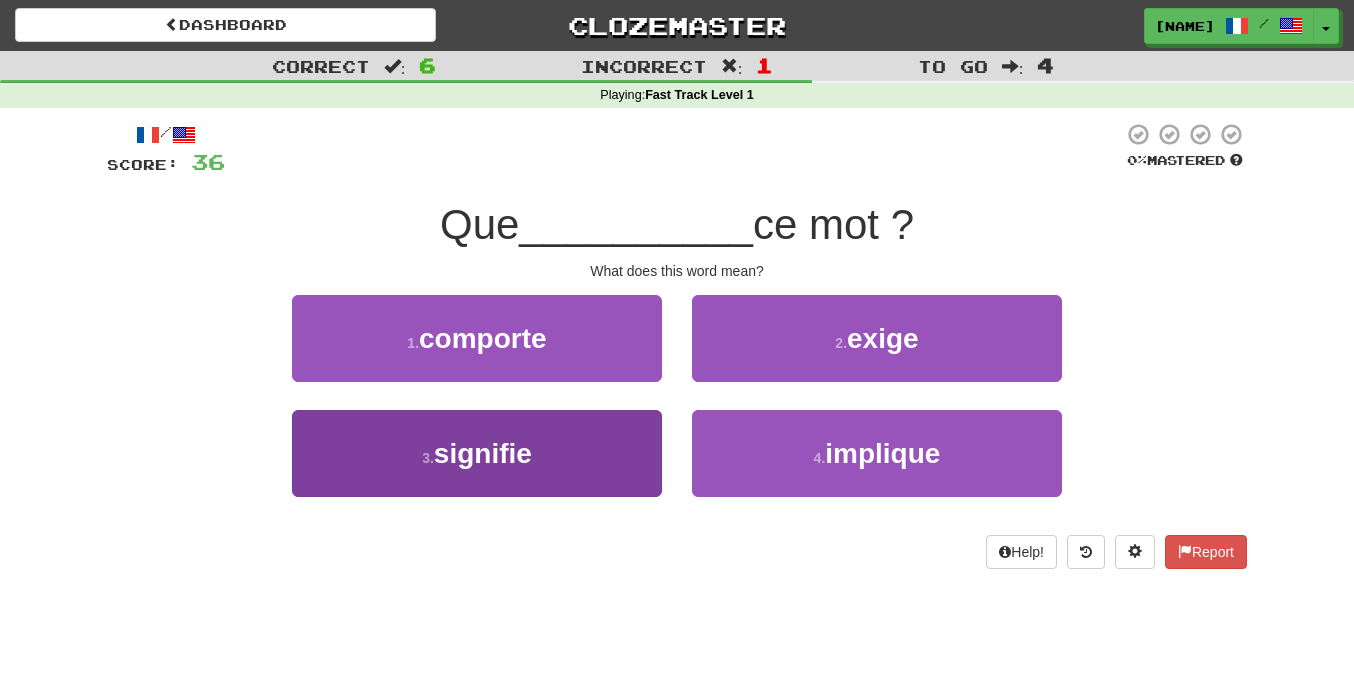 click on "3 .  signifie" at bounding box center [477, 453] 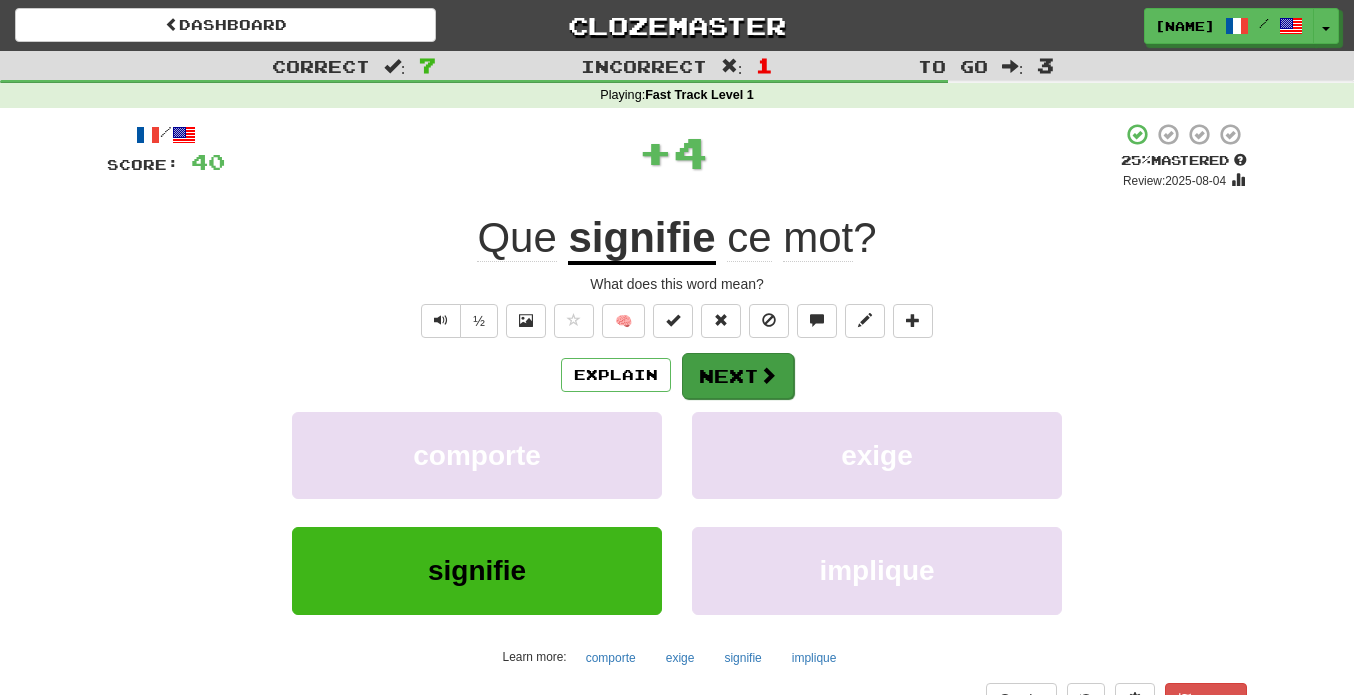 click on "Next" at bounding box center [738, 376] 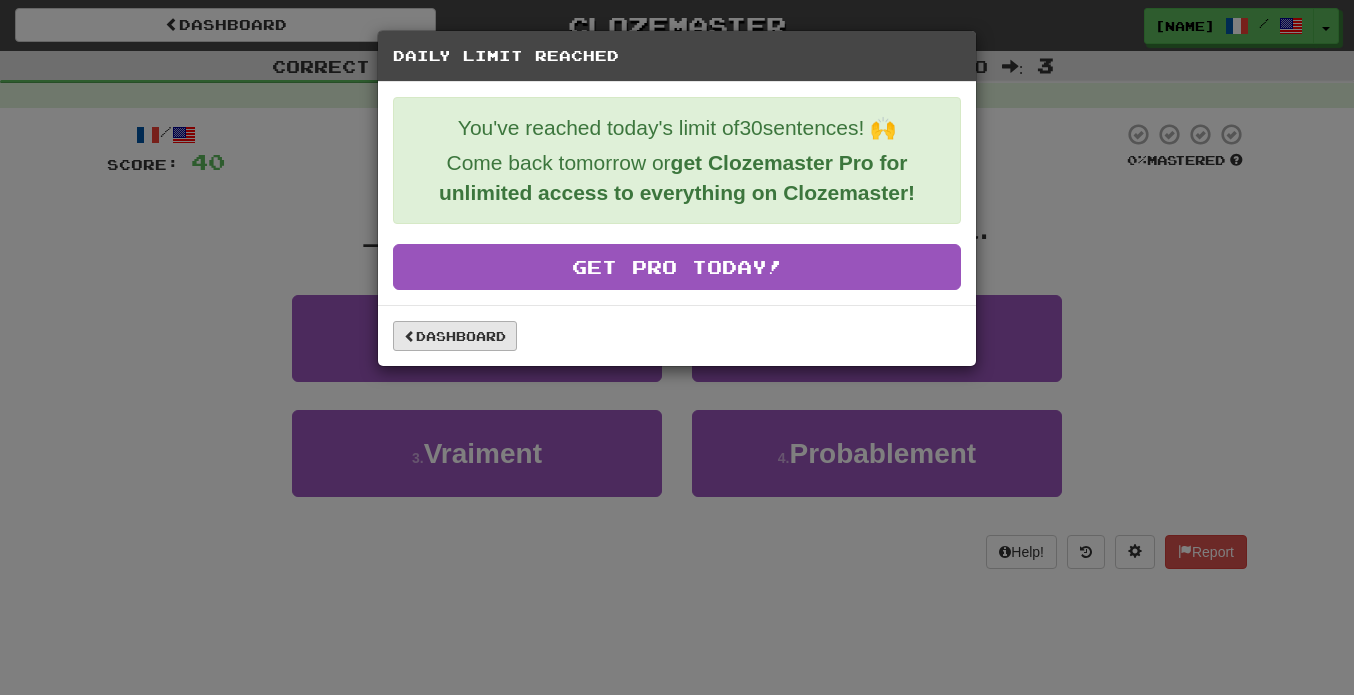 click on "Dashboard" at bounding box center [455, 336] 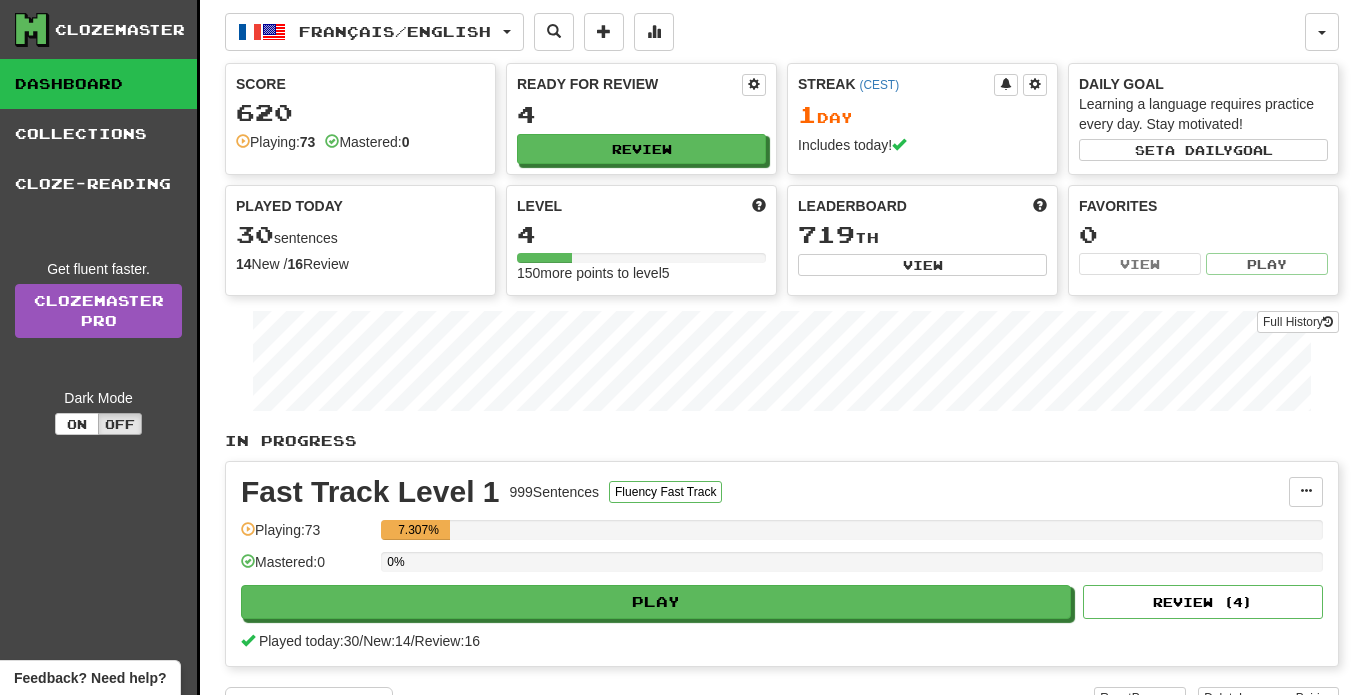 scroll, scrollTop: 0, scrollLeft: 0, axis: both 